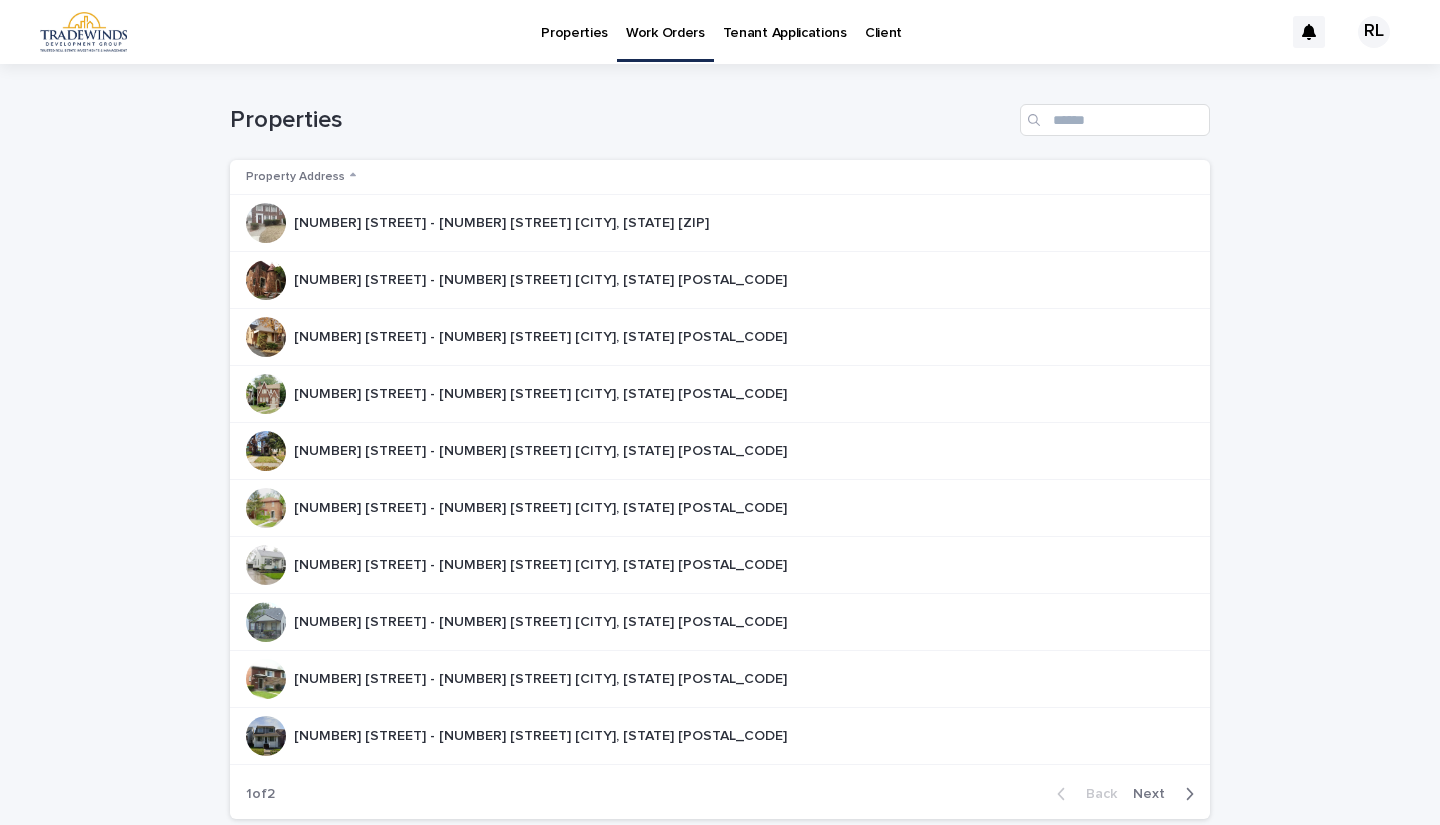 scroll, scrollTop: 0, scrollLeft: 0, axis: both 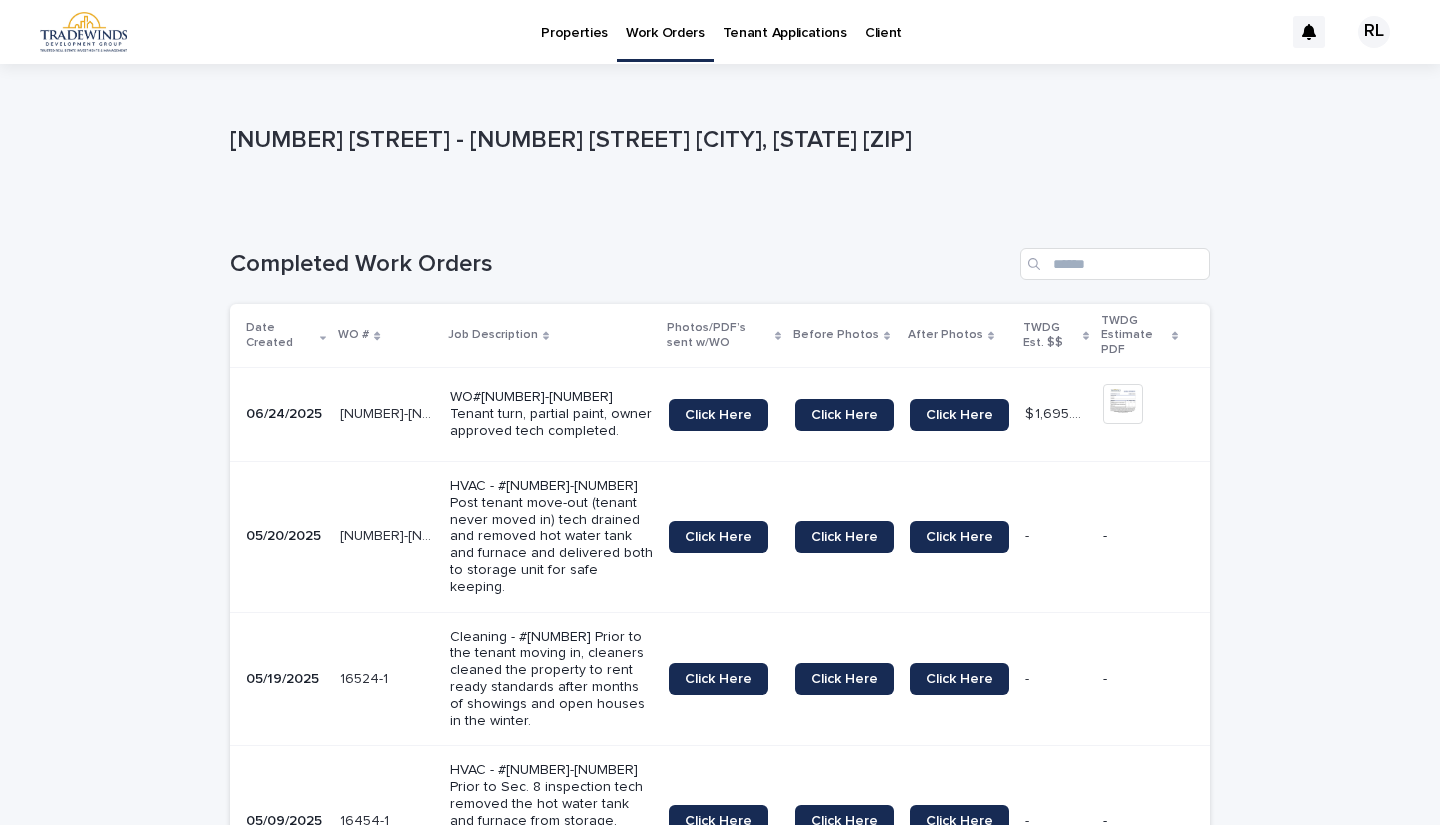 click on "Work Orders" at bounding box center (665, 21) 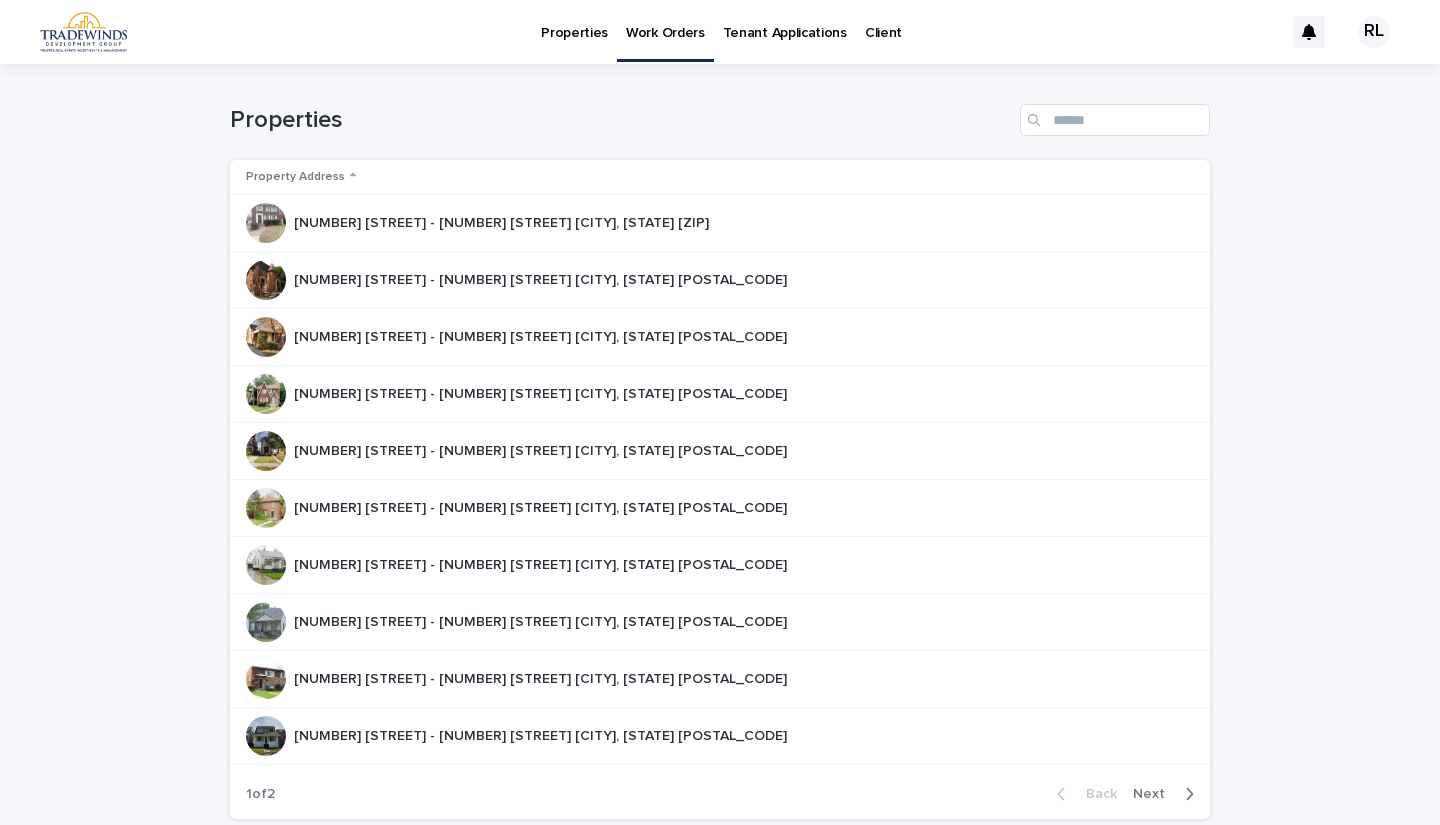 click on "16541 Rosemont - 16541 Rosemont Detroit, MI 48219" at bounding box center [542, 278] 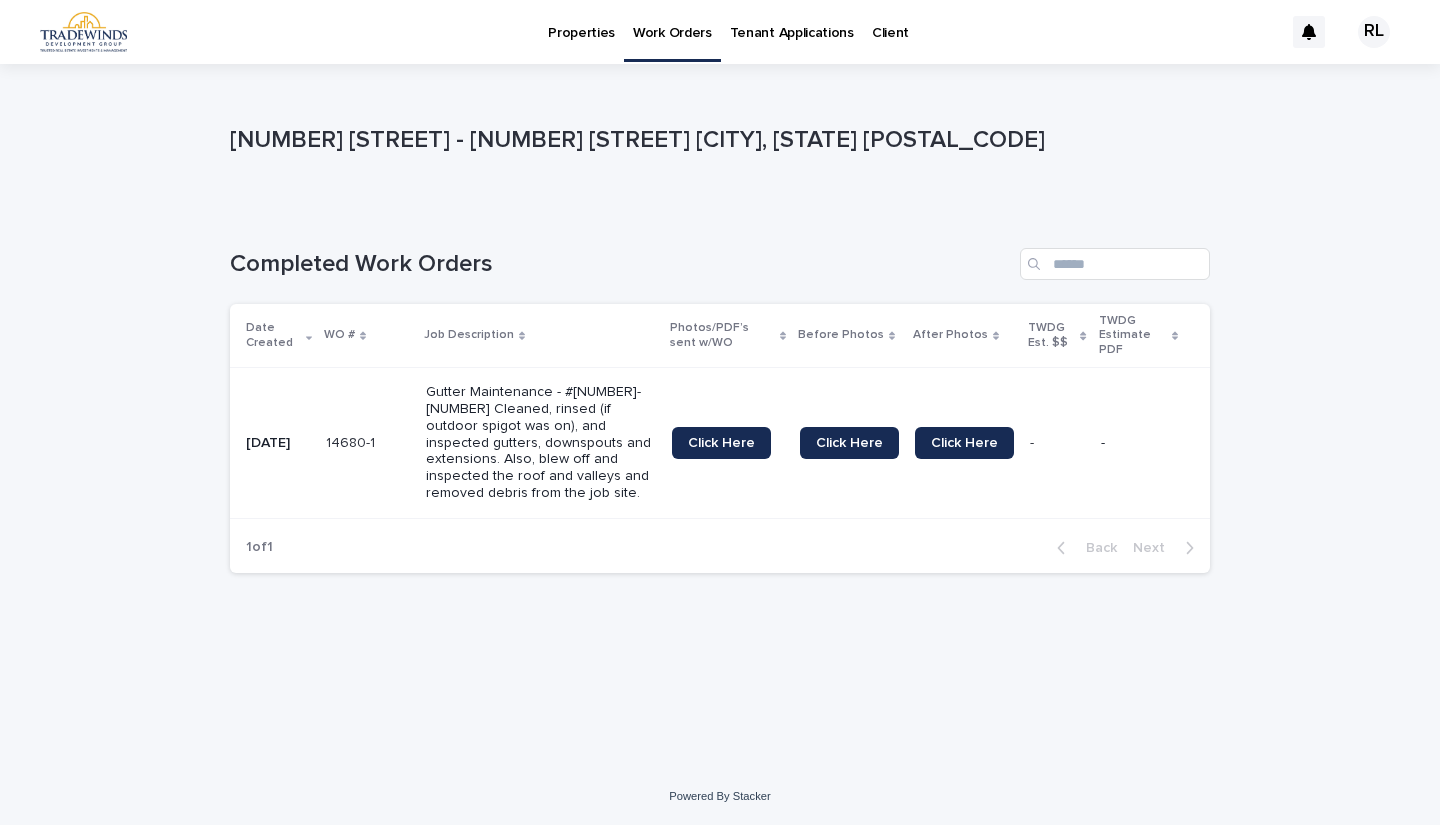 click on "Work Orders" at bounding box center (672, 29) 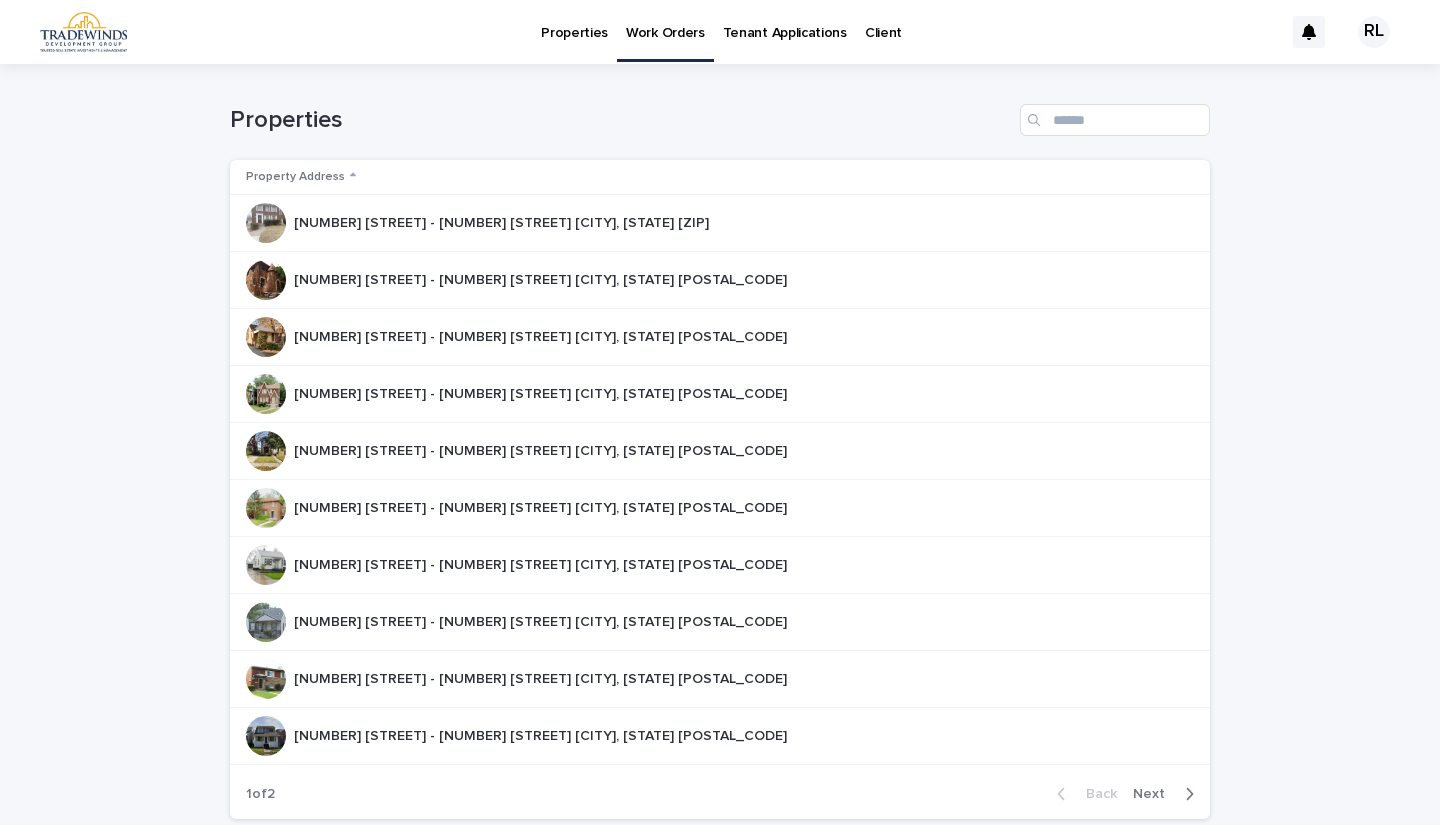 click on "16623 Princeton - 16623 Princeton Detroit, MI 48221" at bounding box center [542, 335] 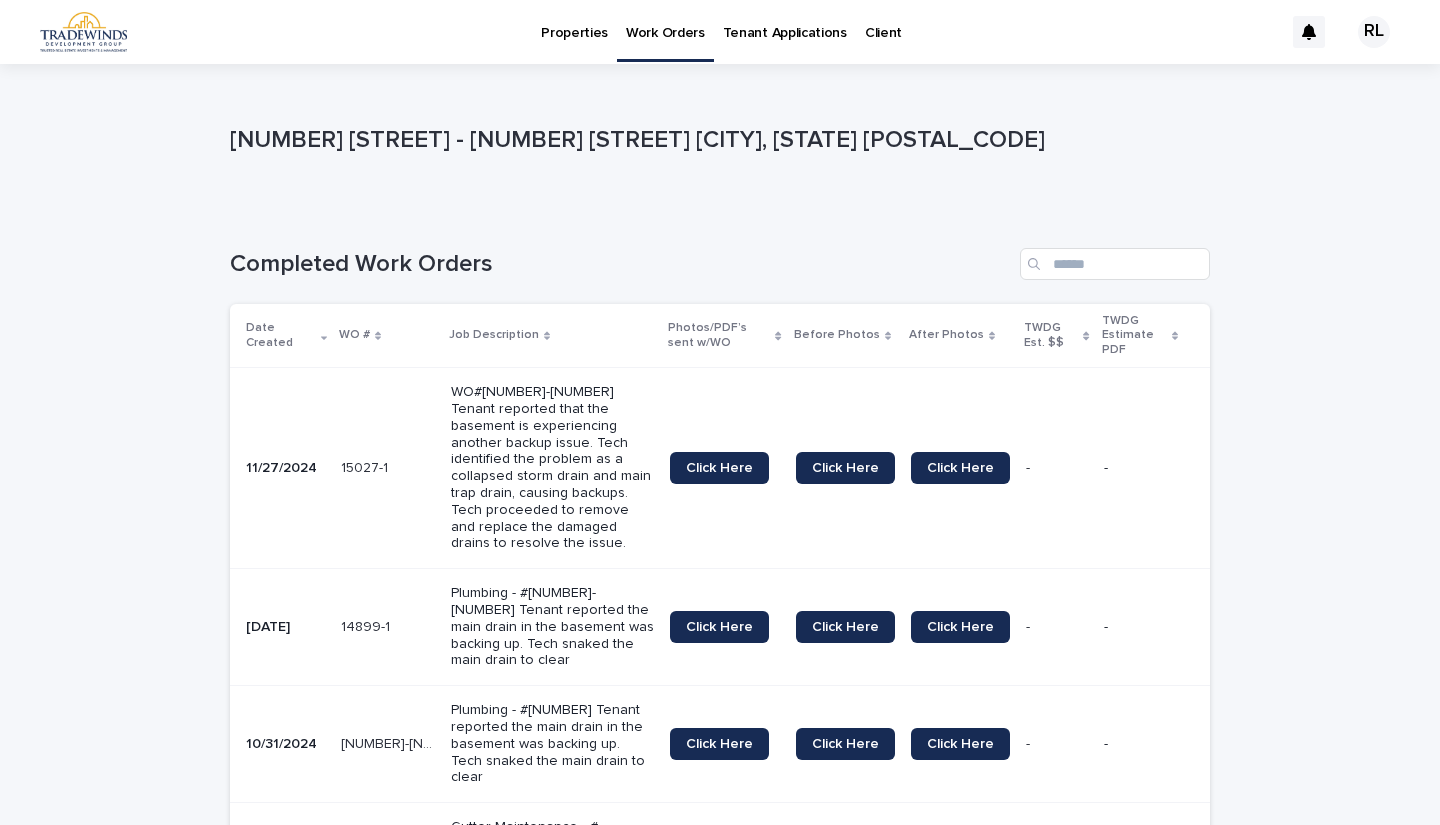 click on "Work Orders" at bounding box center (665, 21) 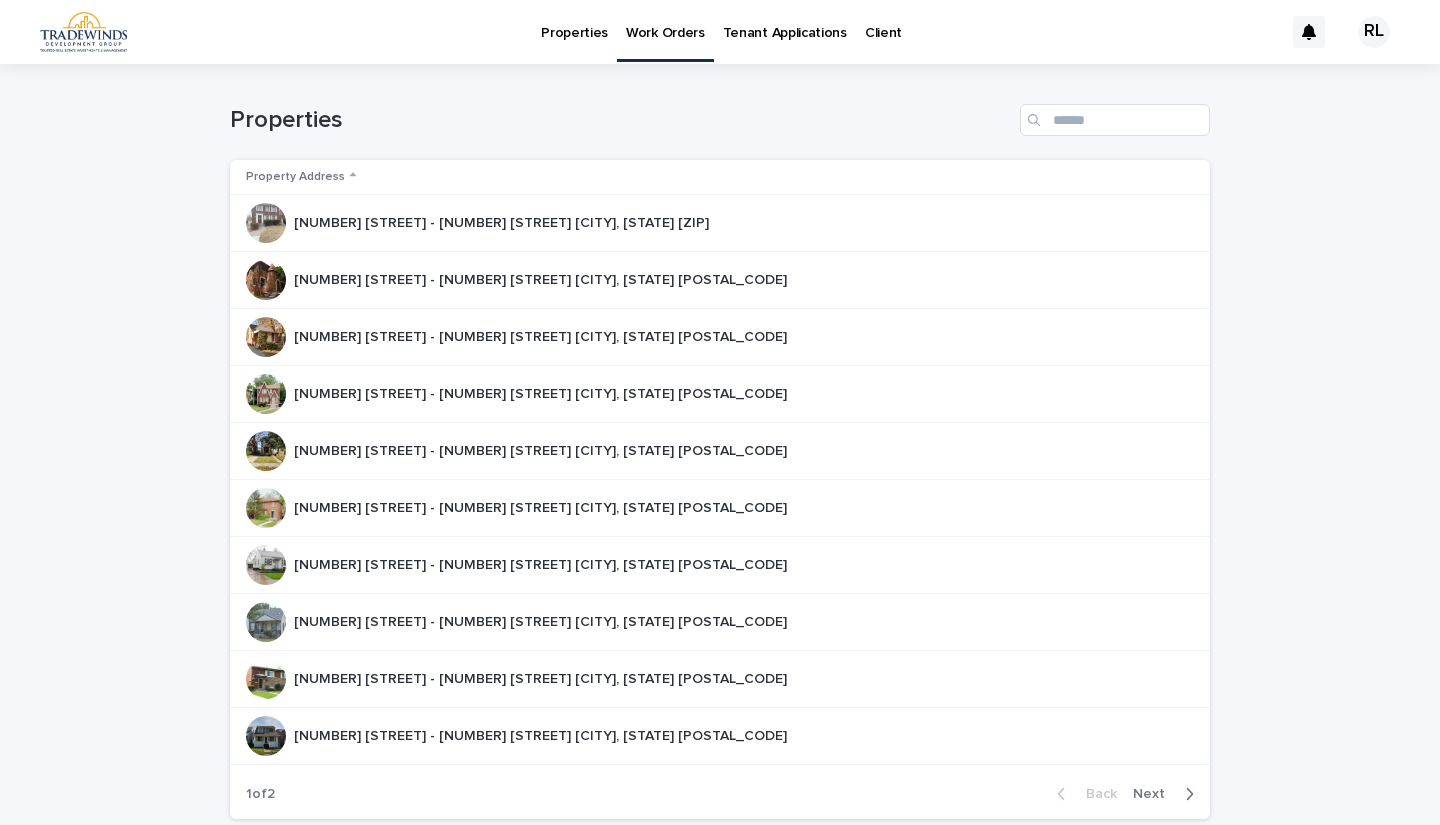 click on "17166 Woodingham - 17166 Woodingham Detroit, MI 48221" at bounding box center [542, 392] 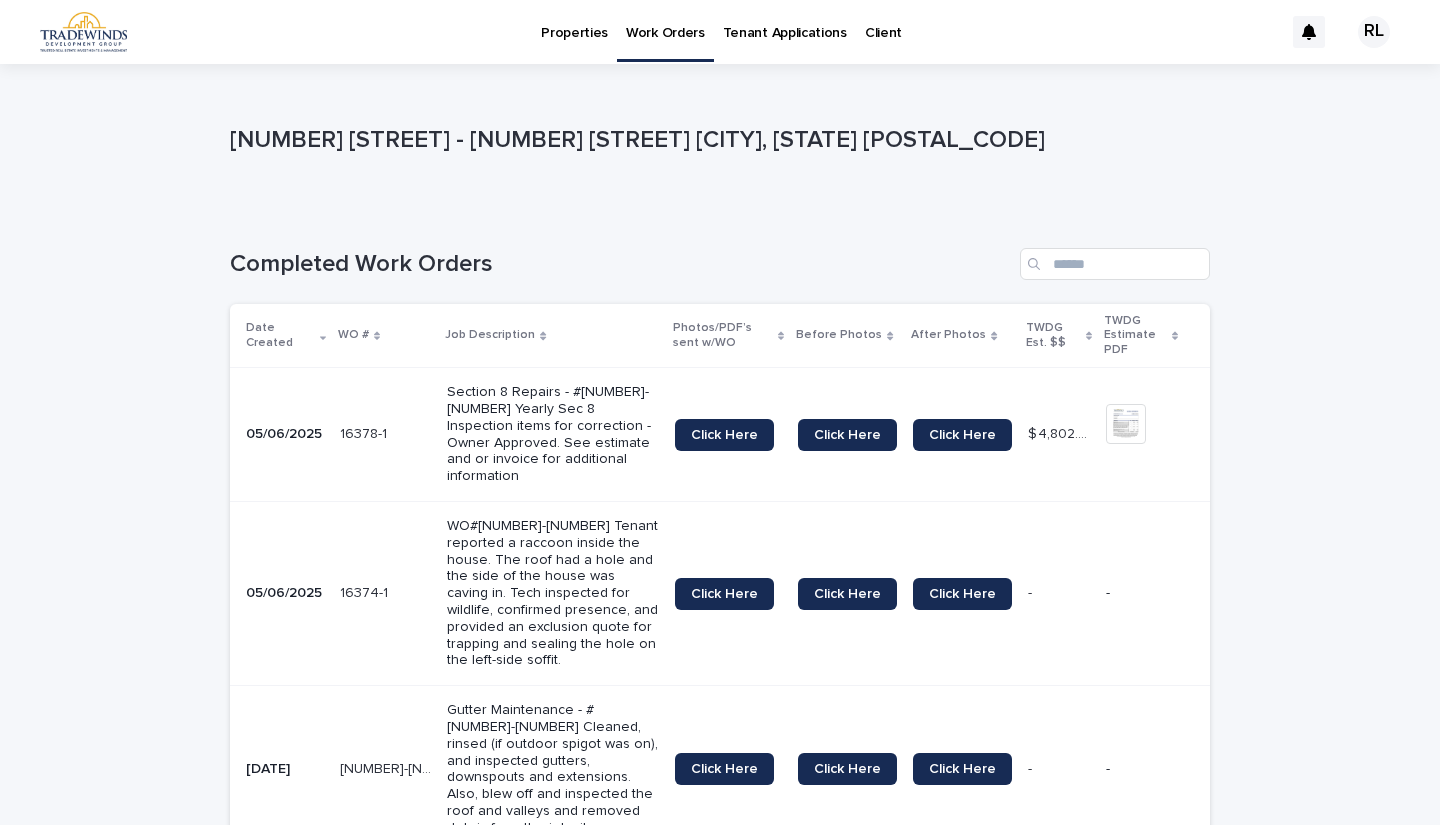 click on "Work Orders" at bounding box center (665, 21) 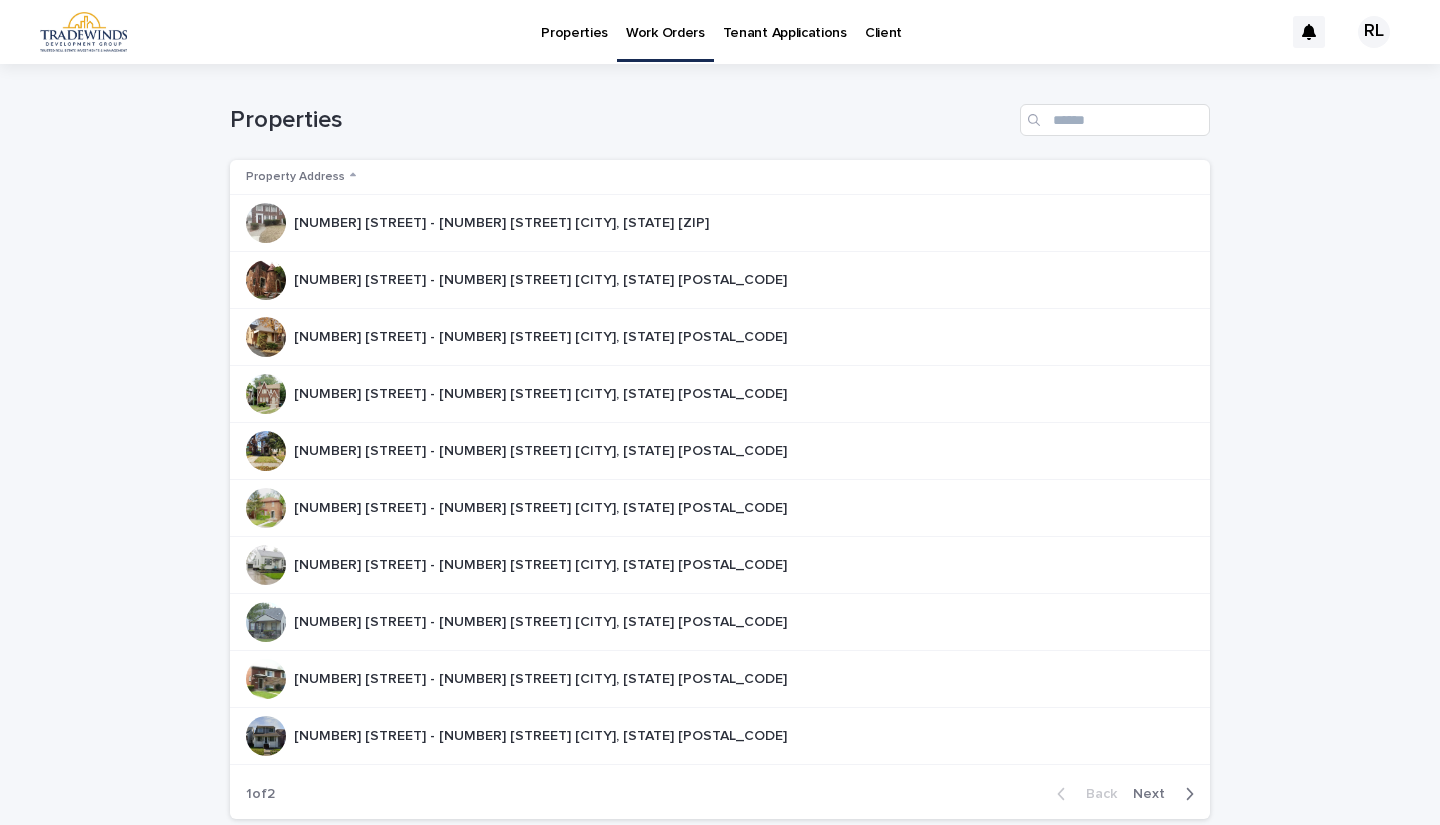 click on "17544 Greenlawn - 17544 Greenlawn Street Detroit, MI 48221" at bounding box center [542, 449] 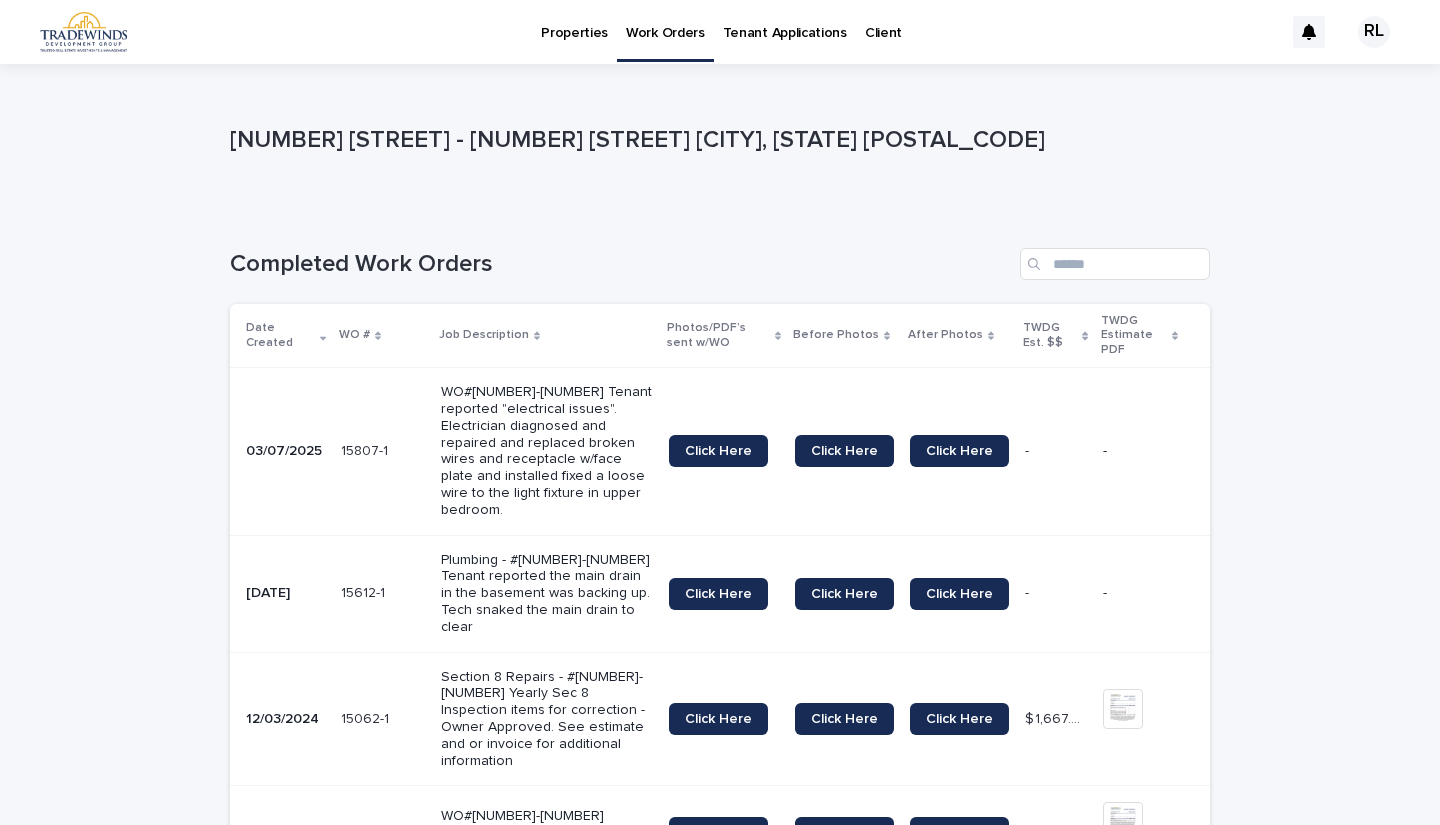 click on "Work Orders" at bounding box center [665, 21] 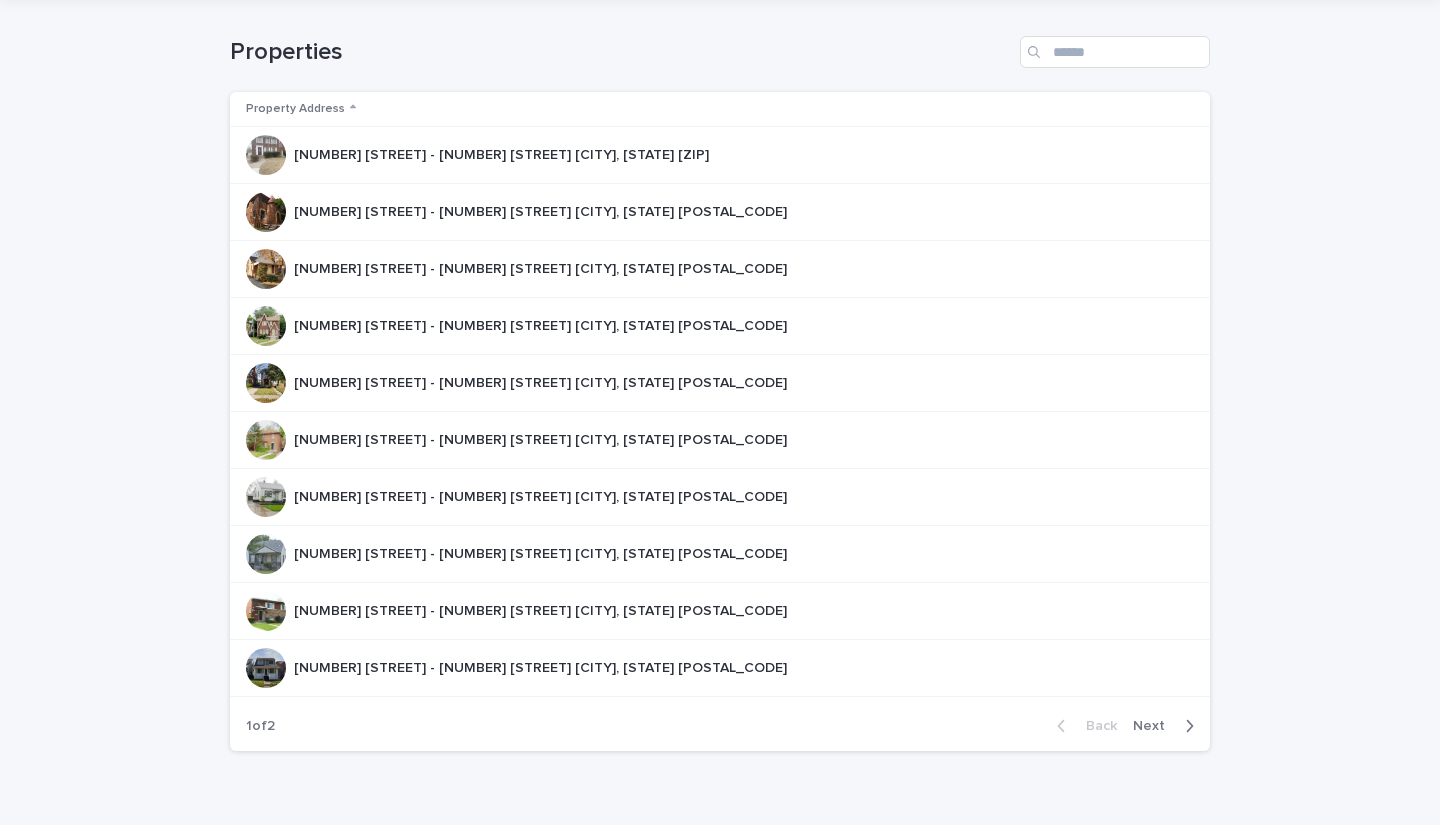 scroll, scrollTop: 69, scrollLeft: 0, axis: vertical 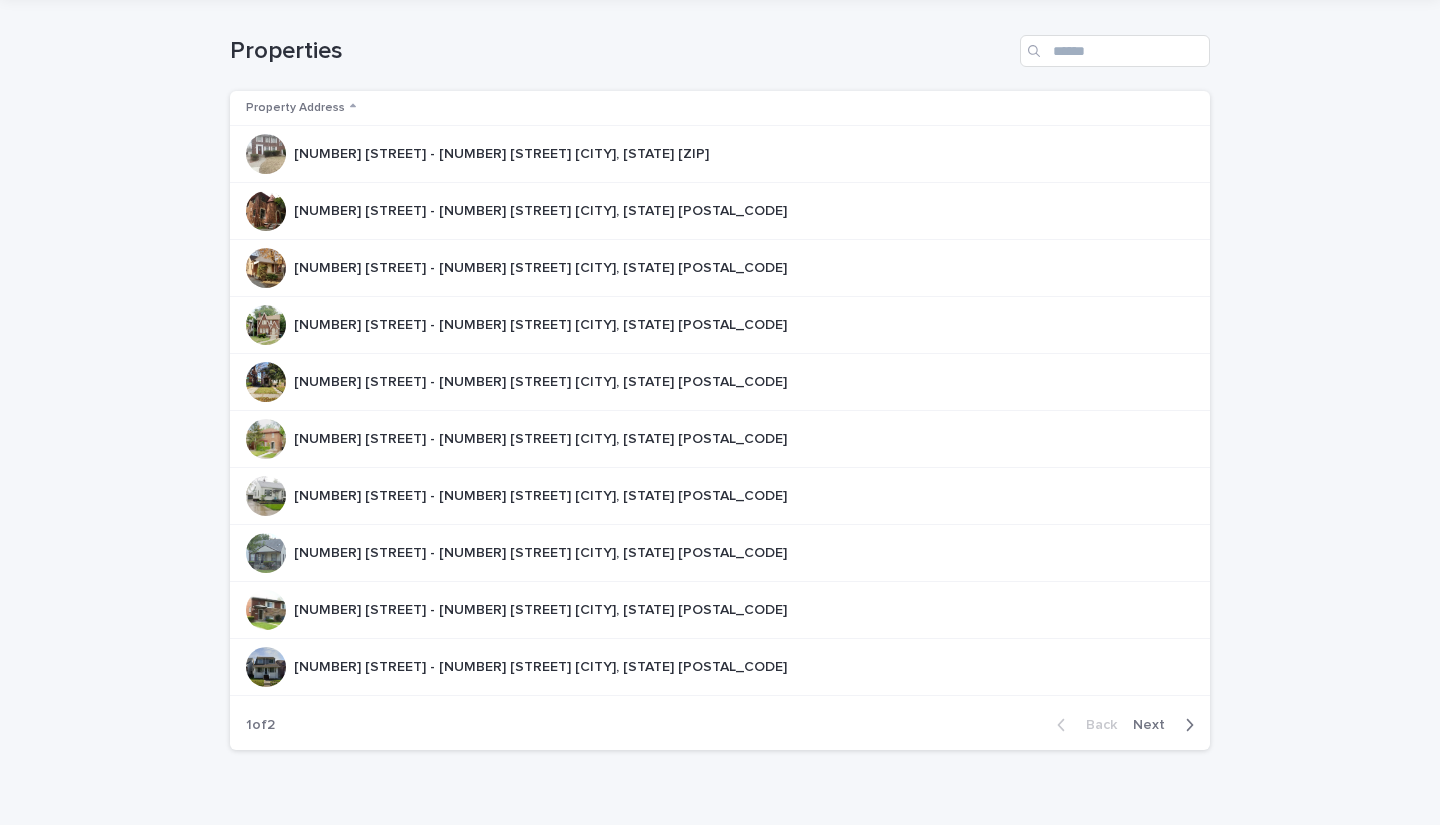 click on "18272 Prairie - 18272 Prairie Detroit, MI 48221" at bounding box center [542, 437] 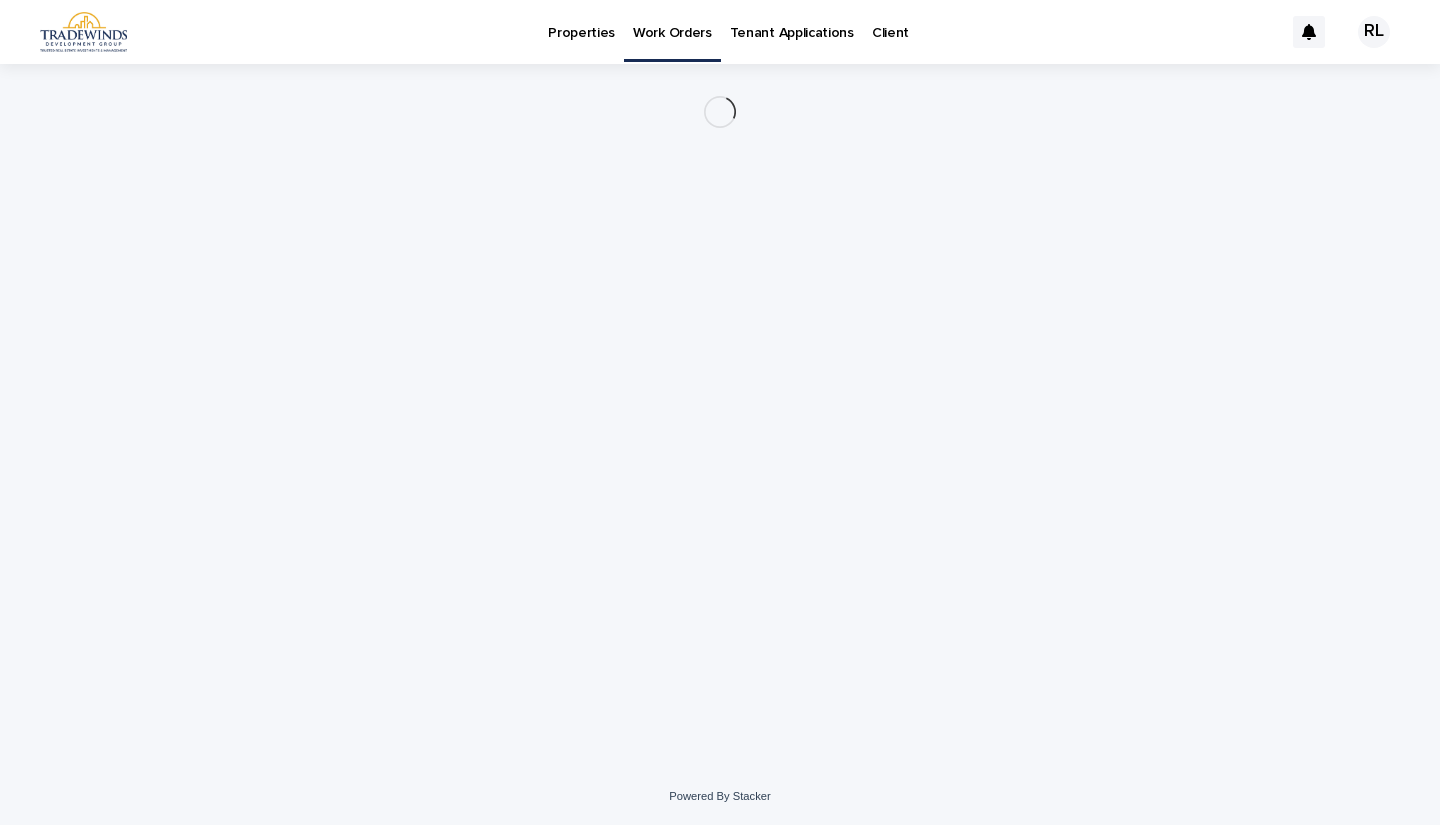 scroll, scrollTop: 0, scrollLeft: 0, axis: both 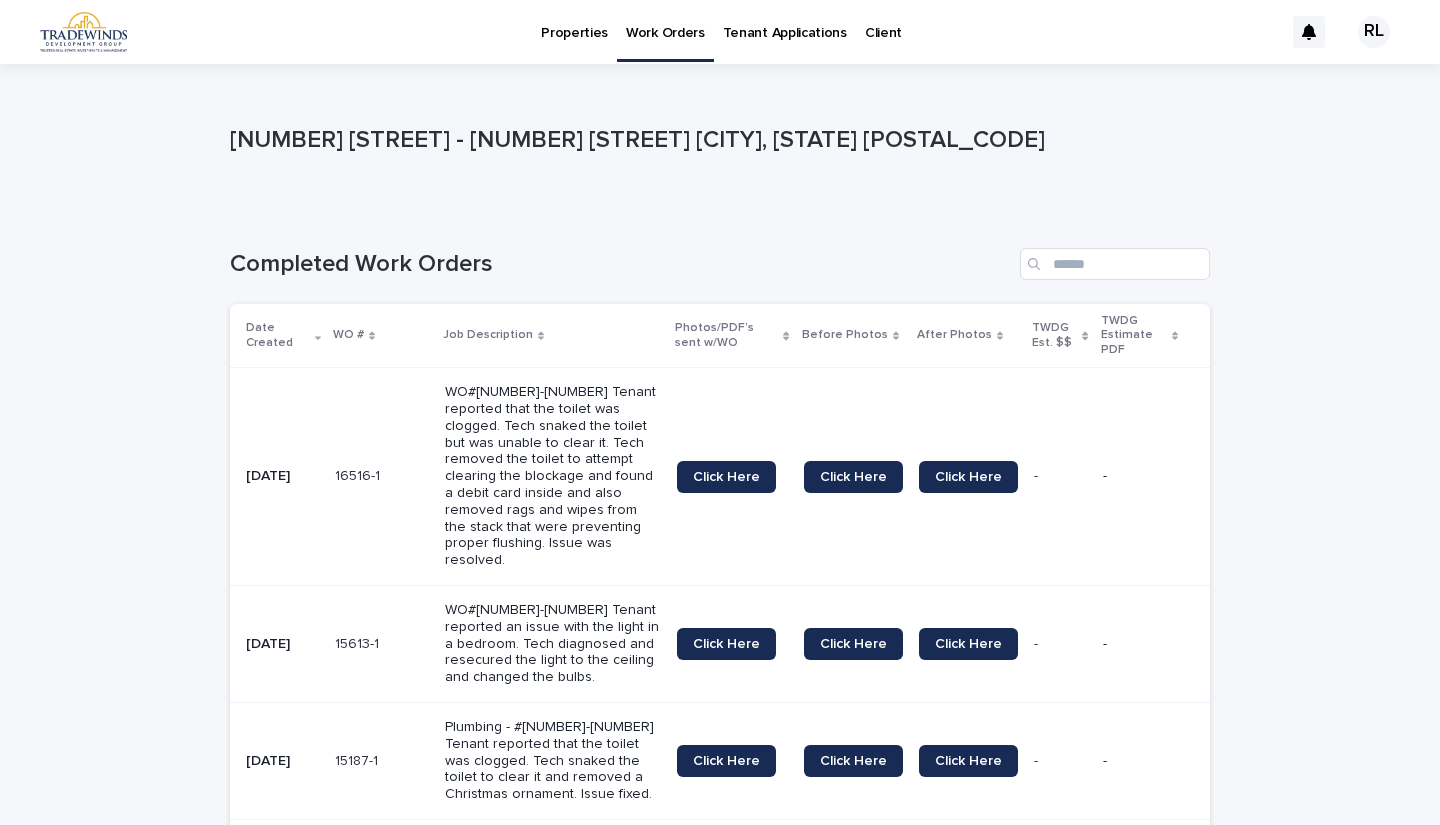 click on "Work Orders" at bounding box center (665, 21) 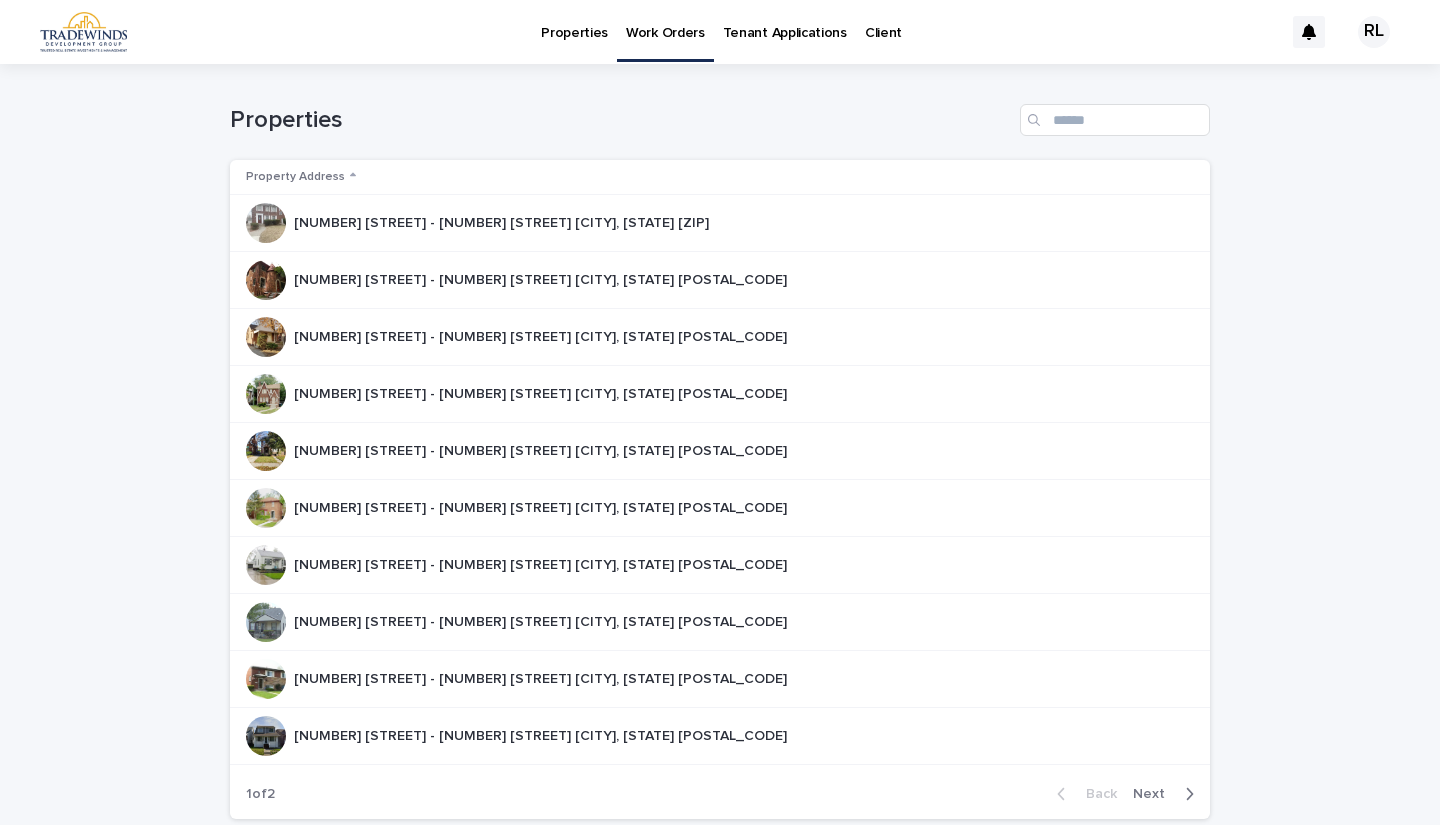 click on "18720 Washtenaw Street - 18720 Washtenaw Street Harper Woods, MI 48225" at bounding box center [542, 563] 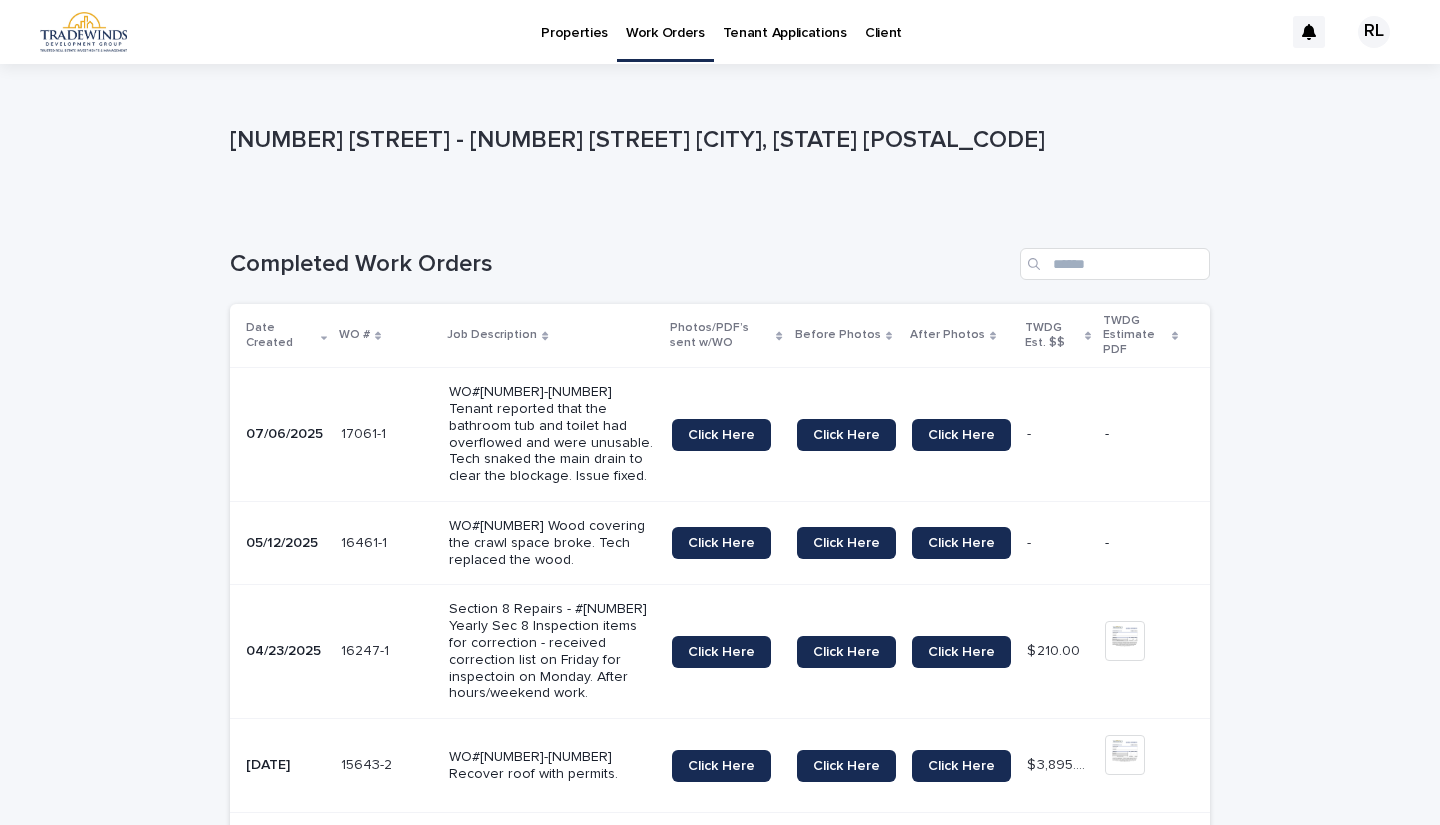 click on "Click Here" at bounding box center [721, 435] 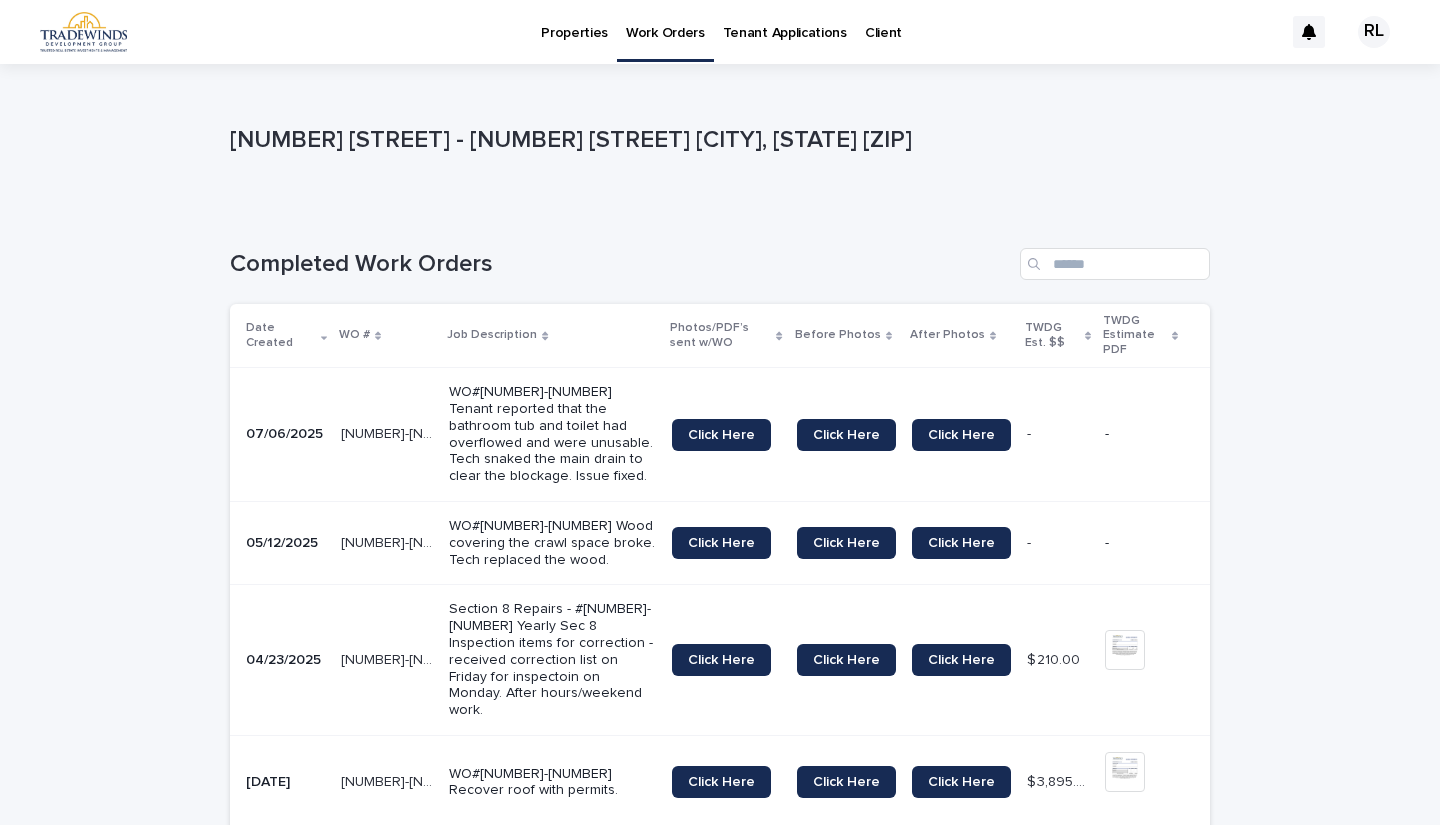 scroll, scrollTop: 0, scrollLeft: 0, axis: both 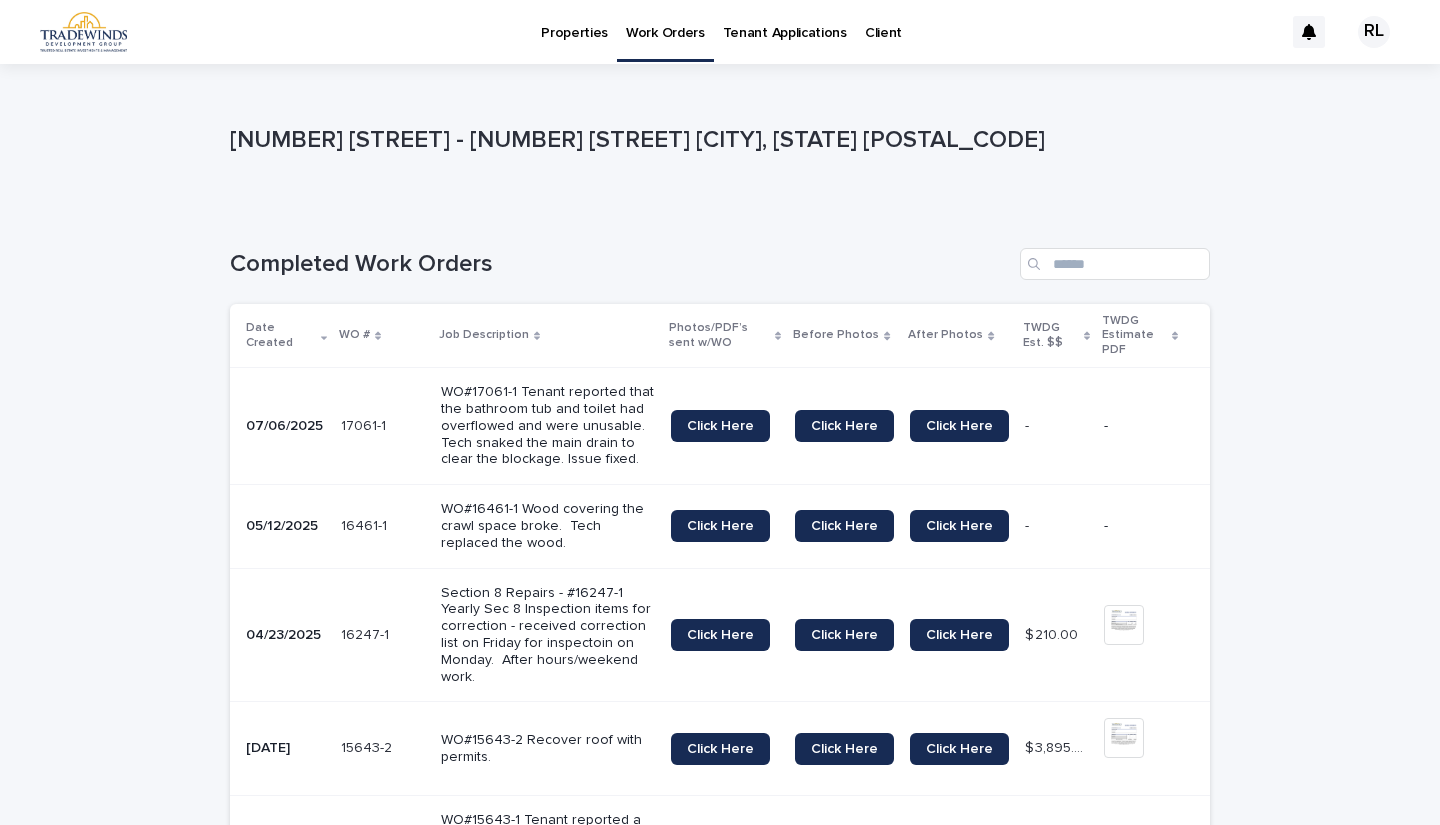 click on "Work Orders" at bounding box center (665, 21) 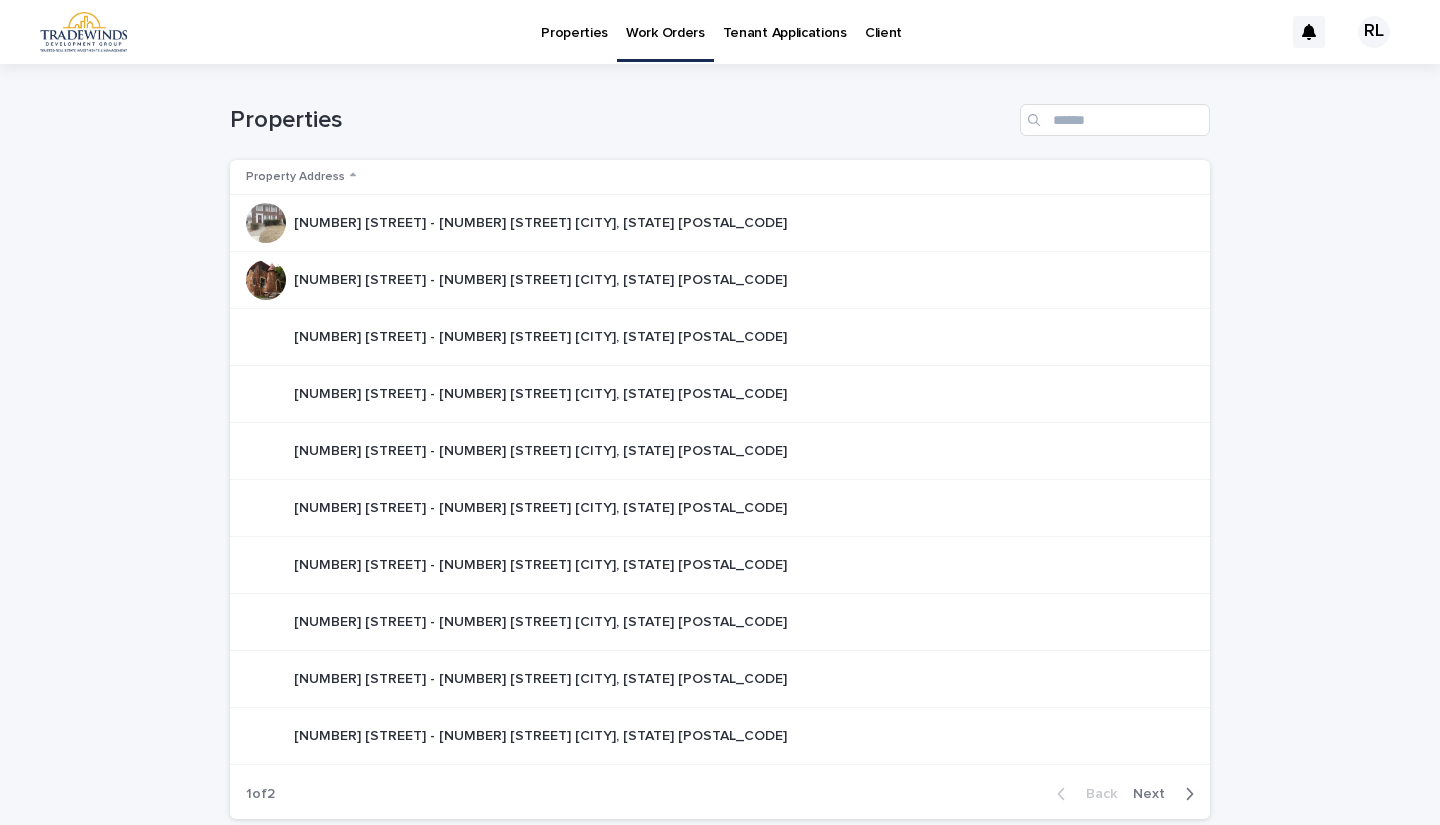 scroll, scrollTop: 167, scrollLeft: 0, axis: vertical 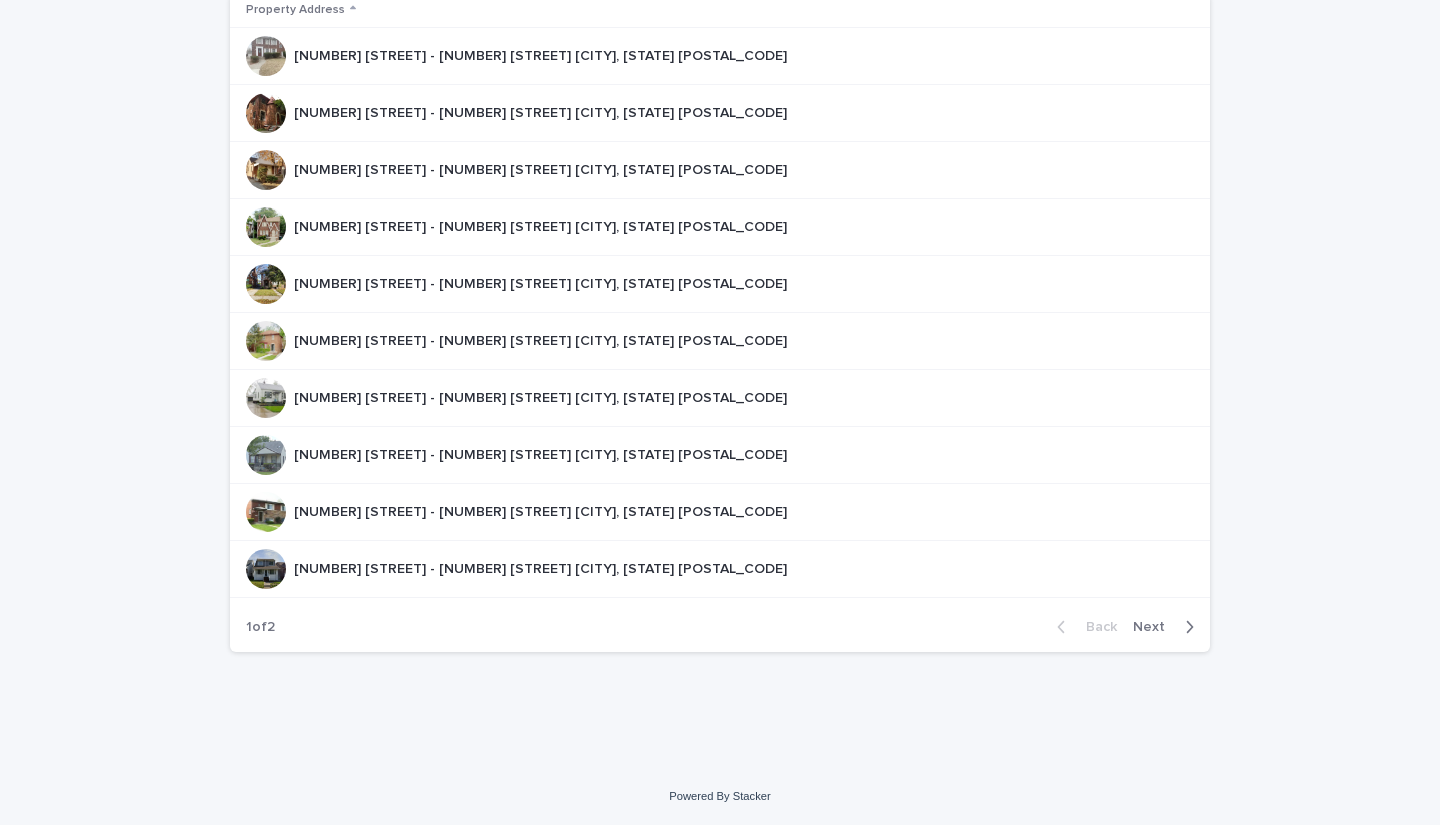 click on "19660 Kenosha Street - 19660 Kenosha Street Harper Woods, MI 48225" at bounding box center [542, 453] 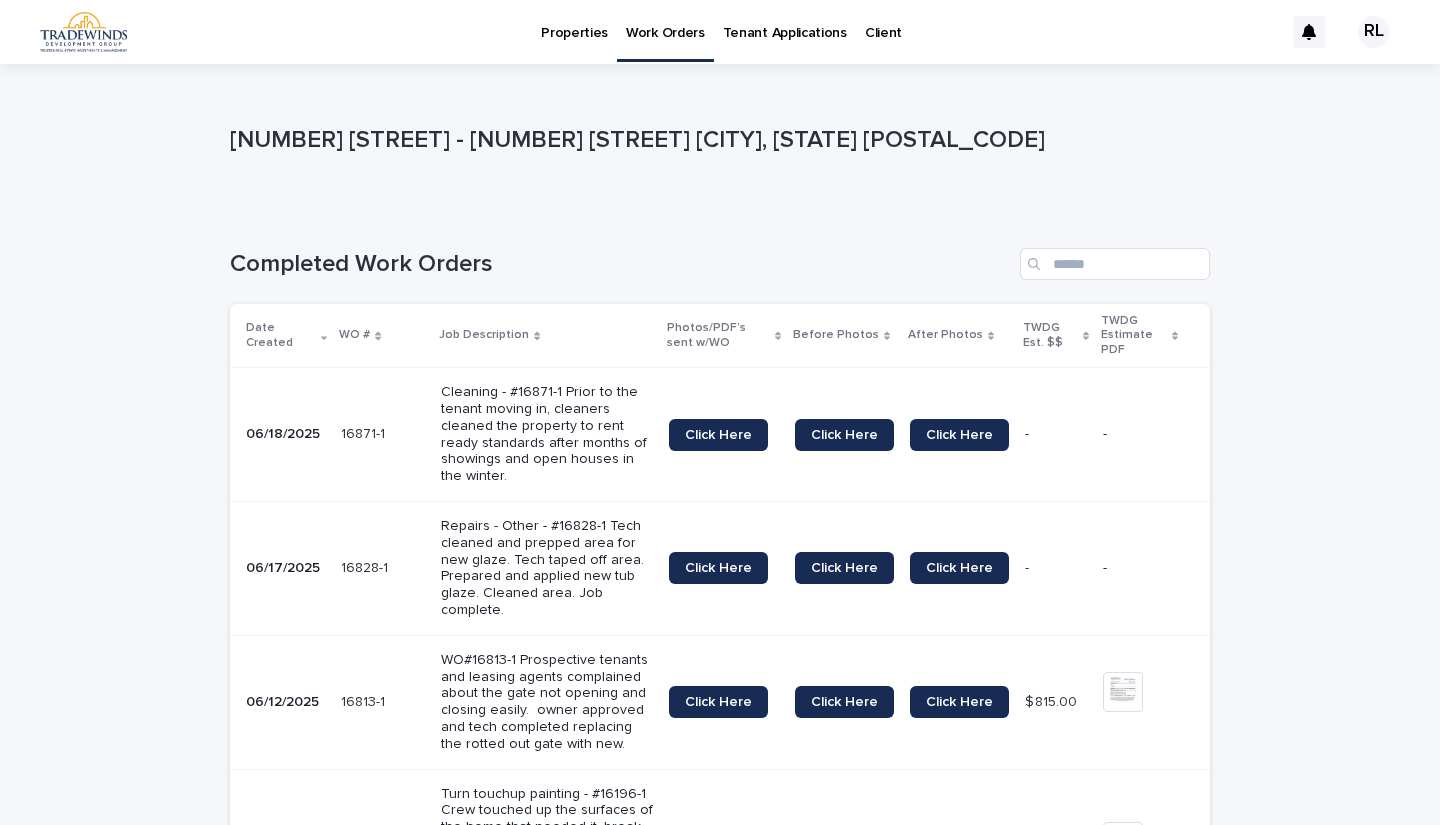 click on "Work Orders" at bounding box center [665, 21] 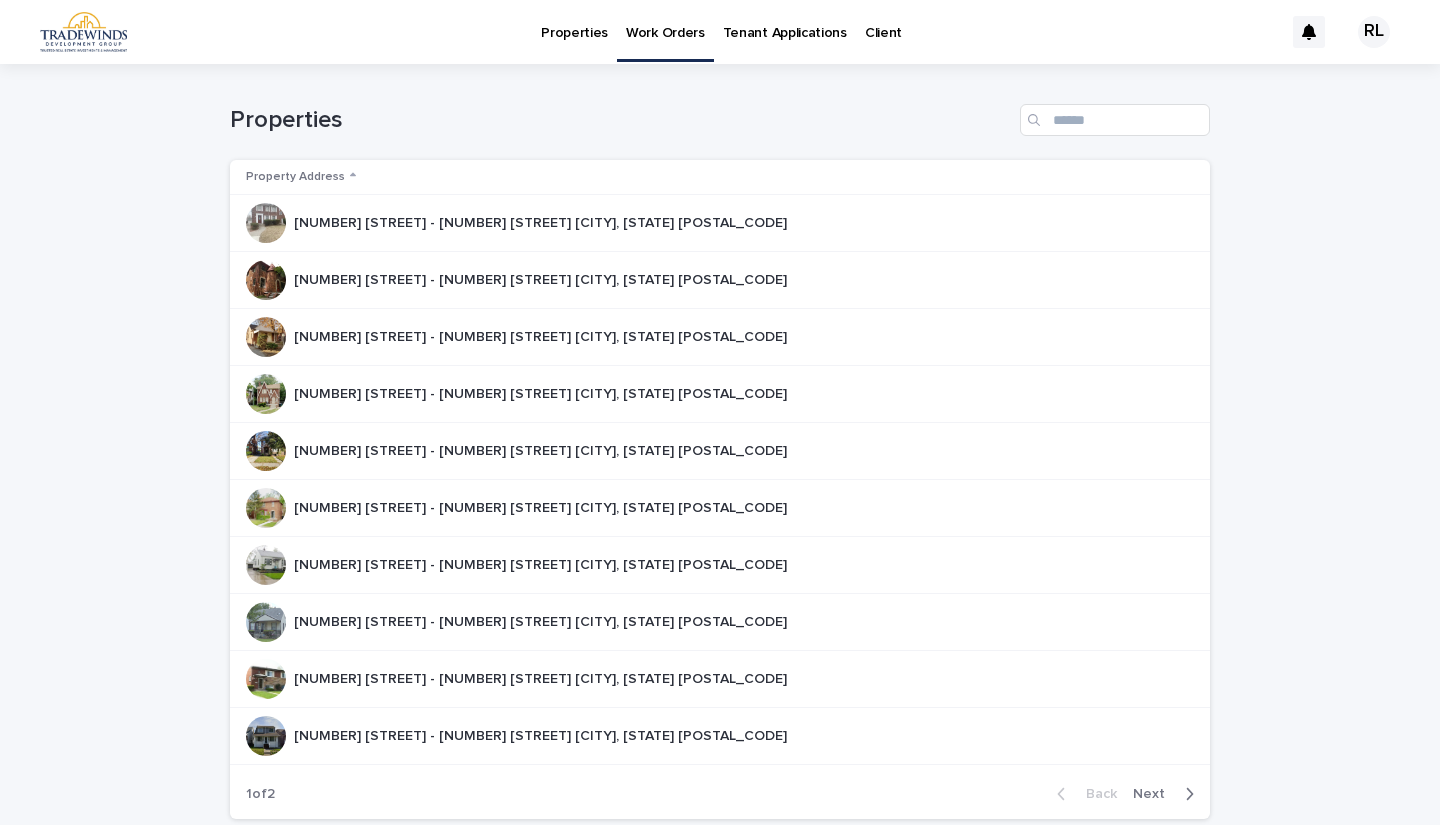 scroll, scrollTop: 167, scrollLeft: 0, axis: vertical 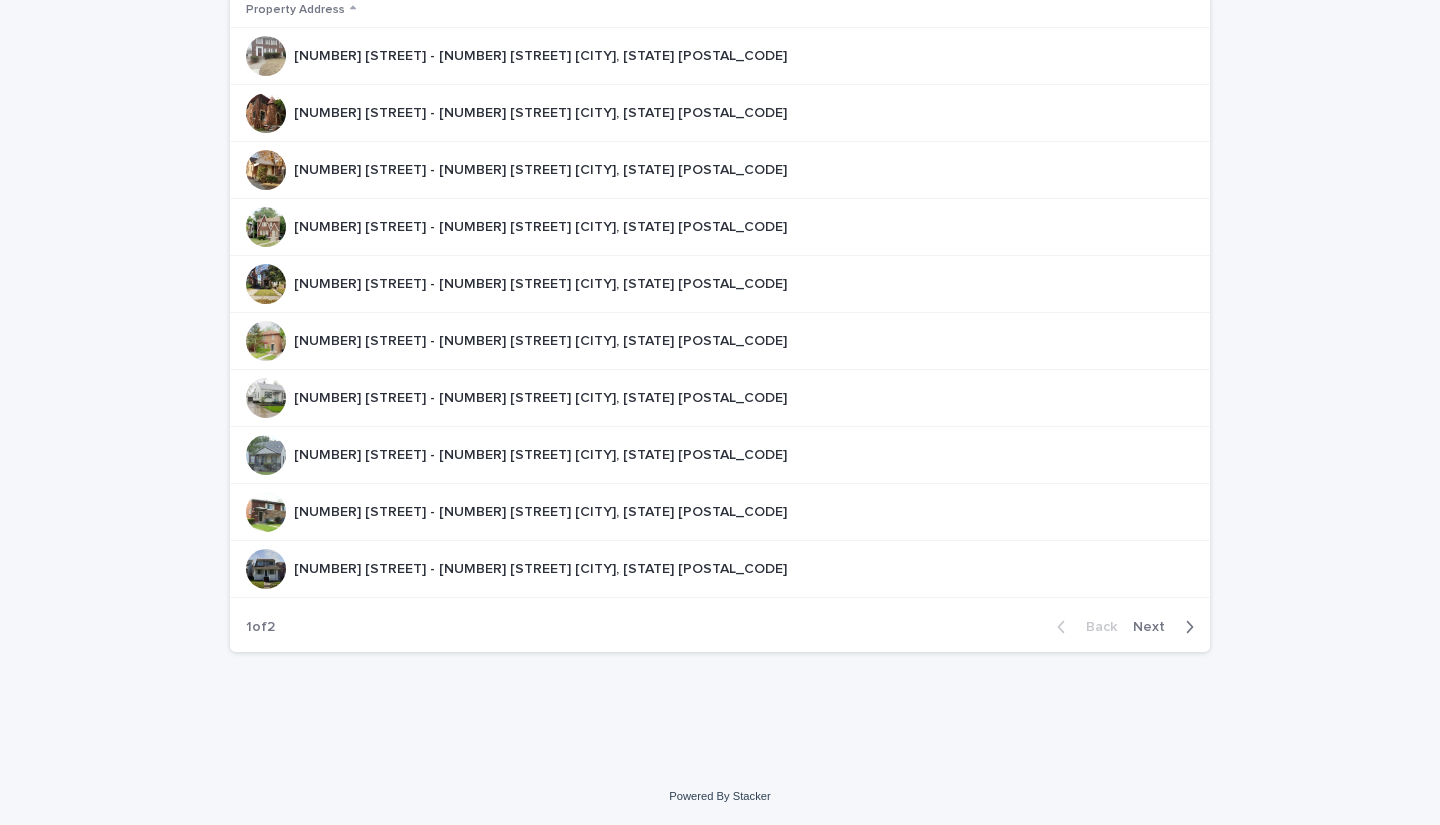 click on "3968 17th Street - 3968 17th Street Ecorse, MI 48229 3968 17th Street - 3968 17th Street Ecorse, MI 48229" at bounding box center [720, 512] 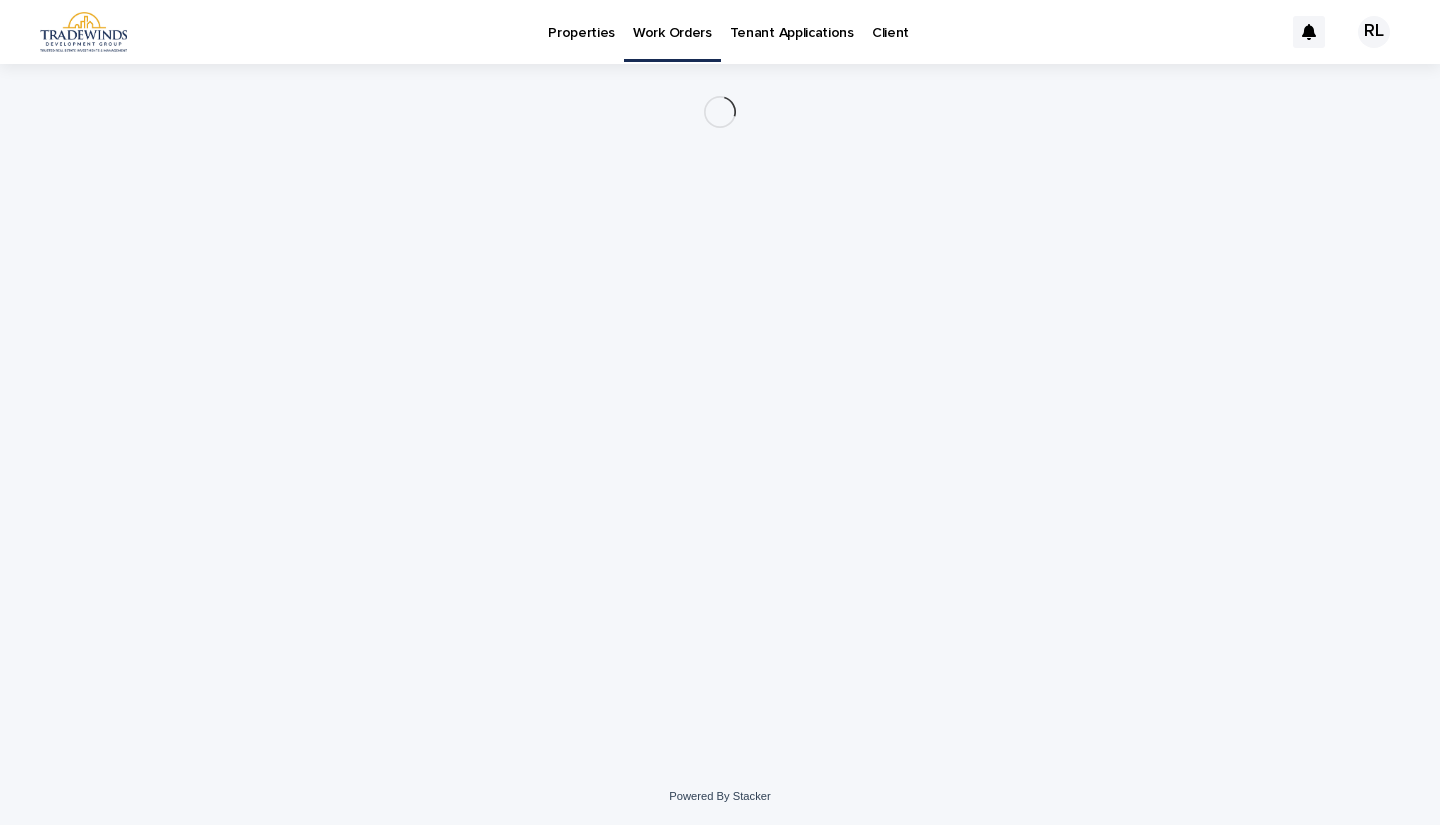 scroll, scrollTop: 0, scrollLeft: 0, axis: both 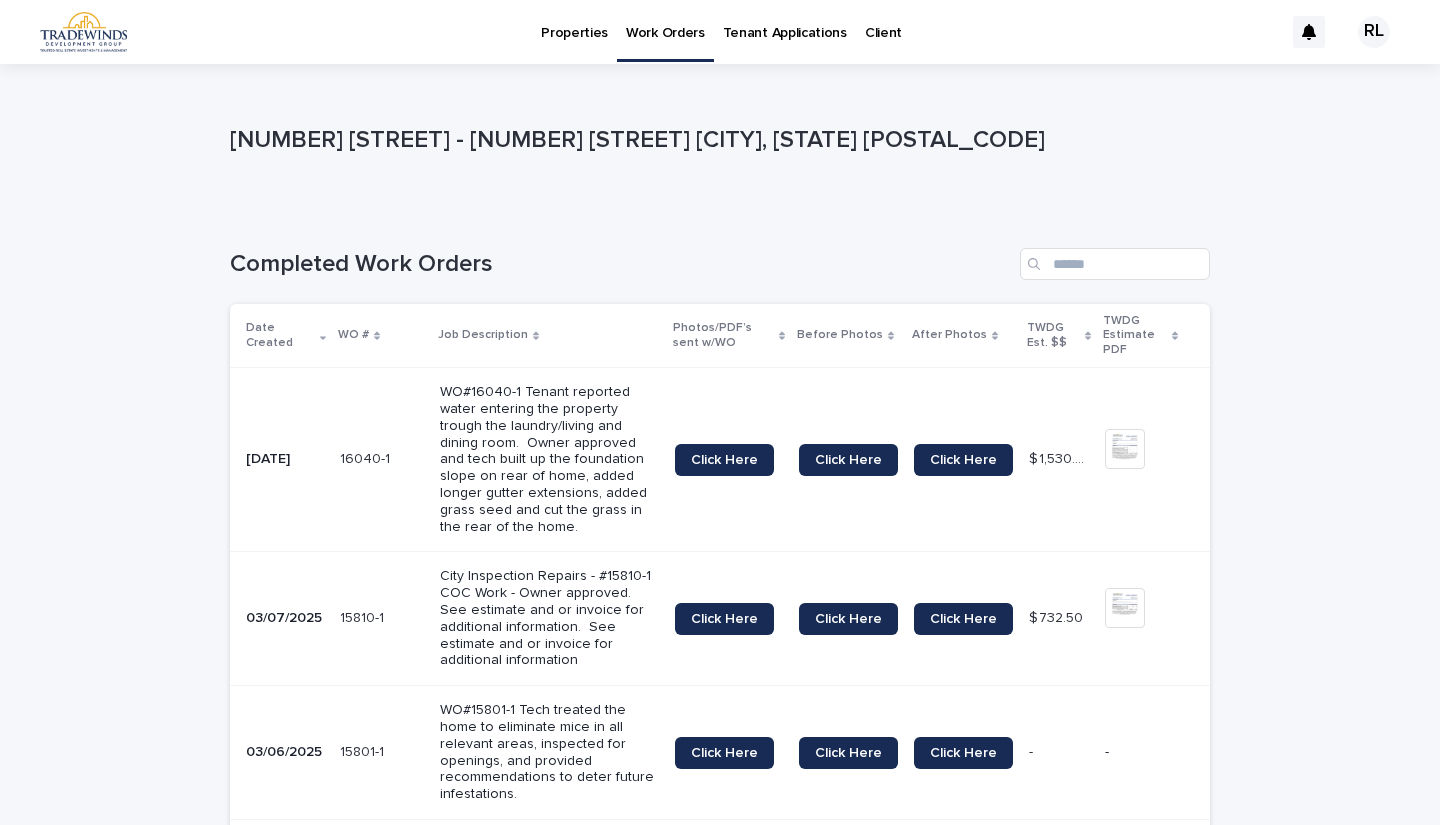 click on "Work Orders" at bounding box center (665, 21) 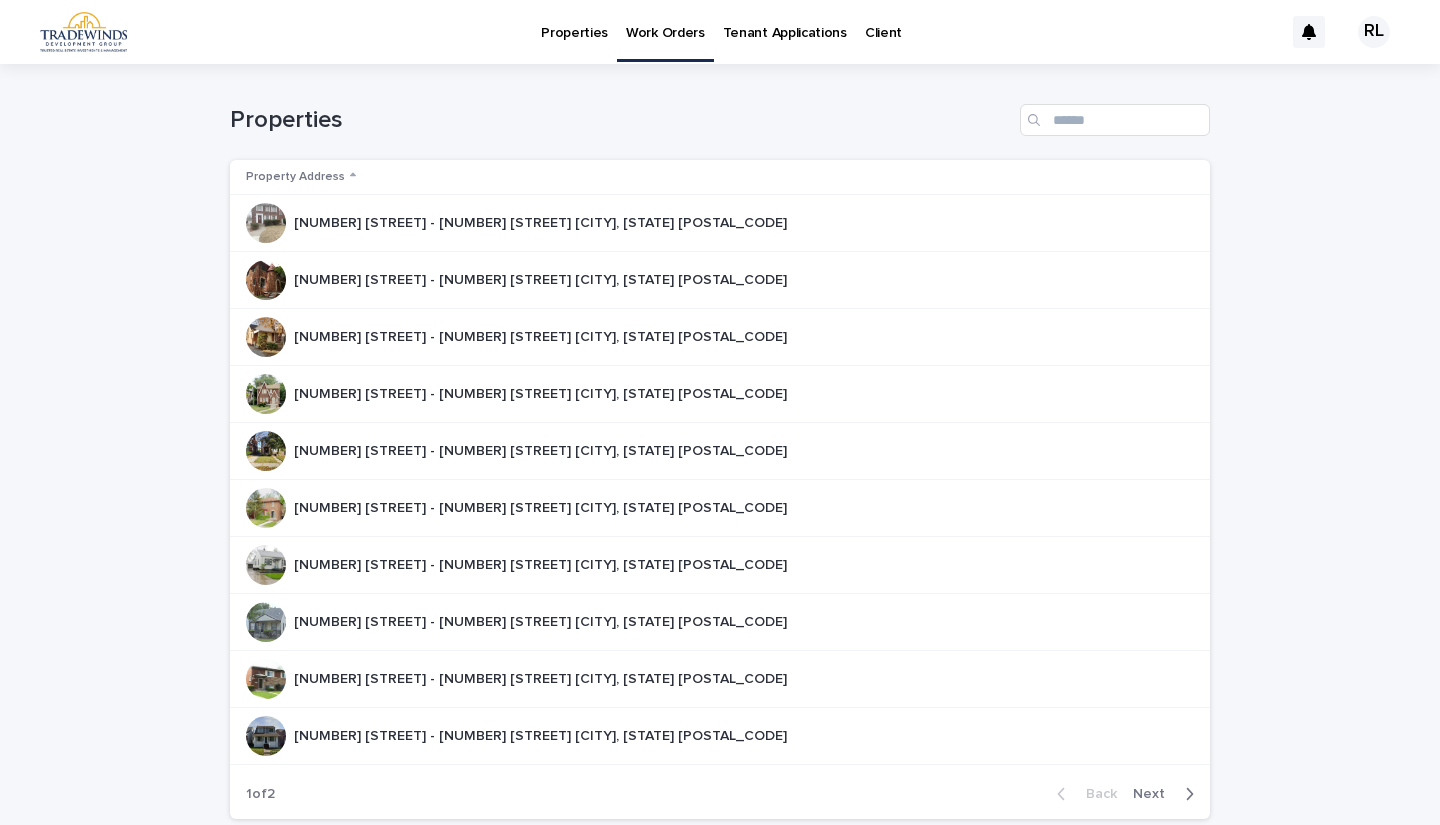 scroll, scrollTop: 167, scrollLeft: 0, axis: vertical 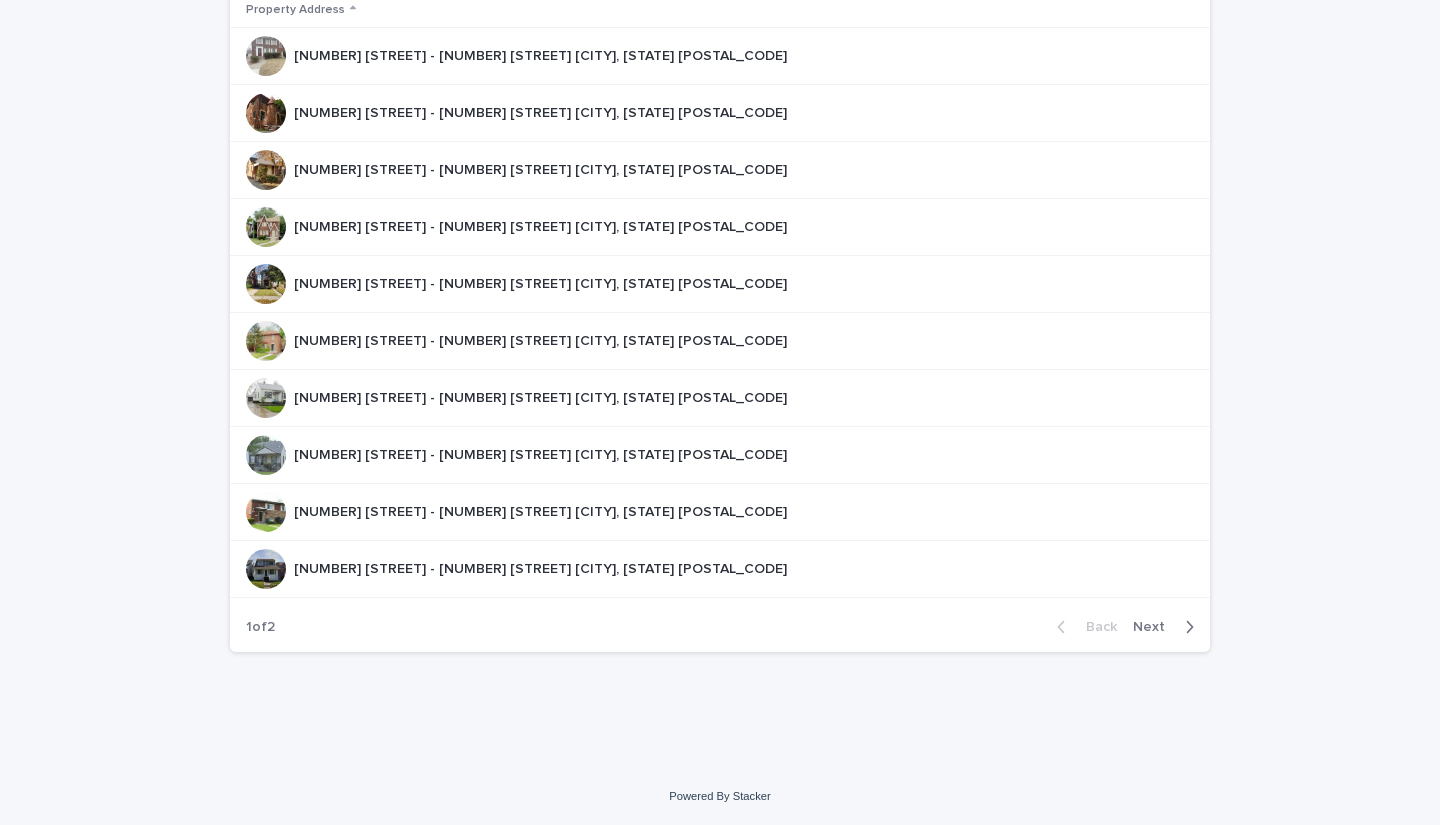 click on "44 Union Street - 44 Union Street Ecorse, MI 48229 44 Union Street - 44 Union Street Ecorse, MI 48229" at bounding box center (712, 569) 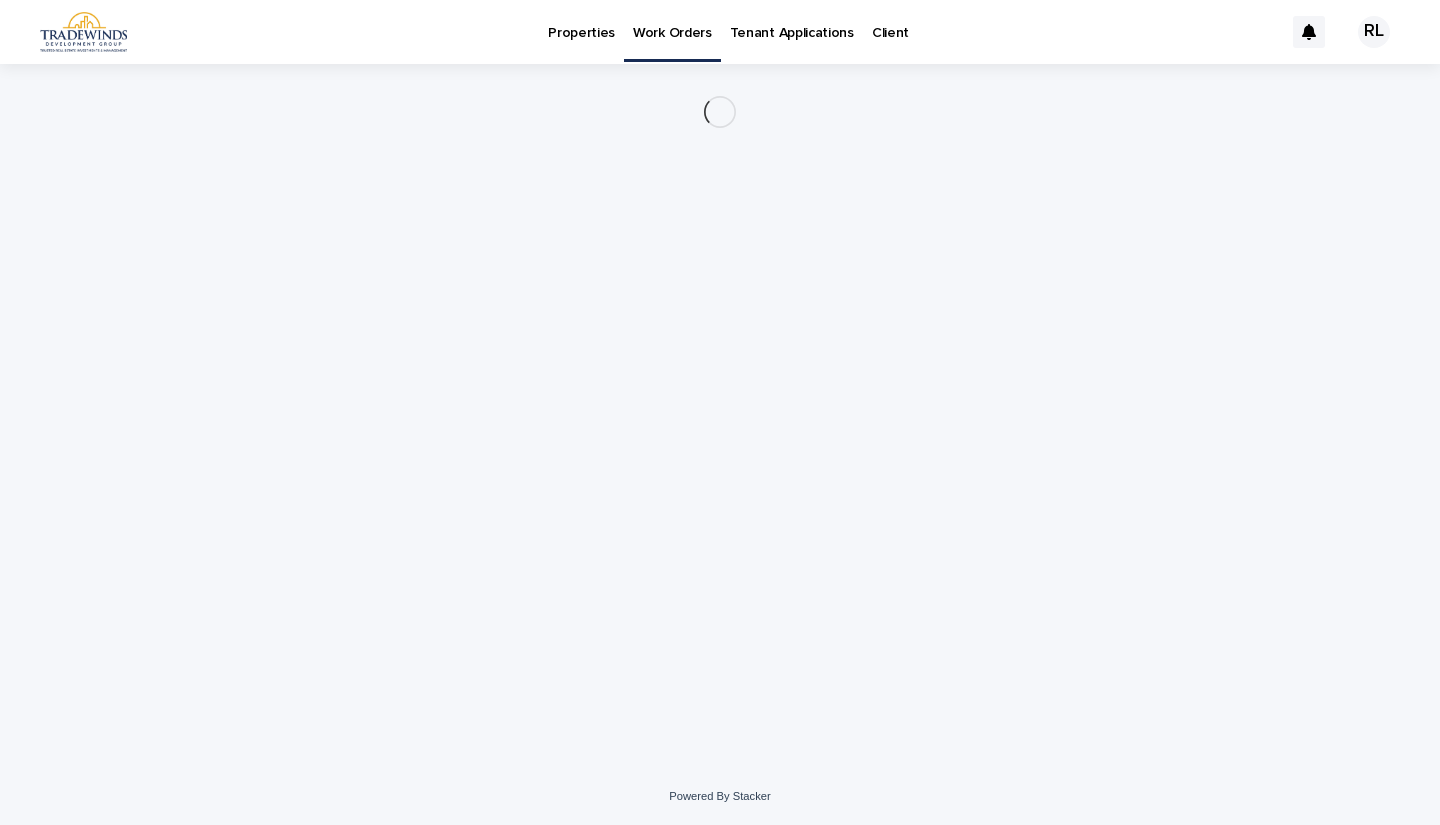 scroll, scrollTop: 0, scrollLeft: 0, axis: both 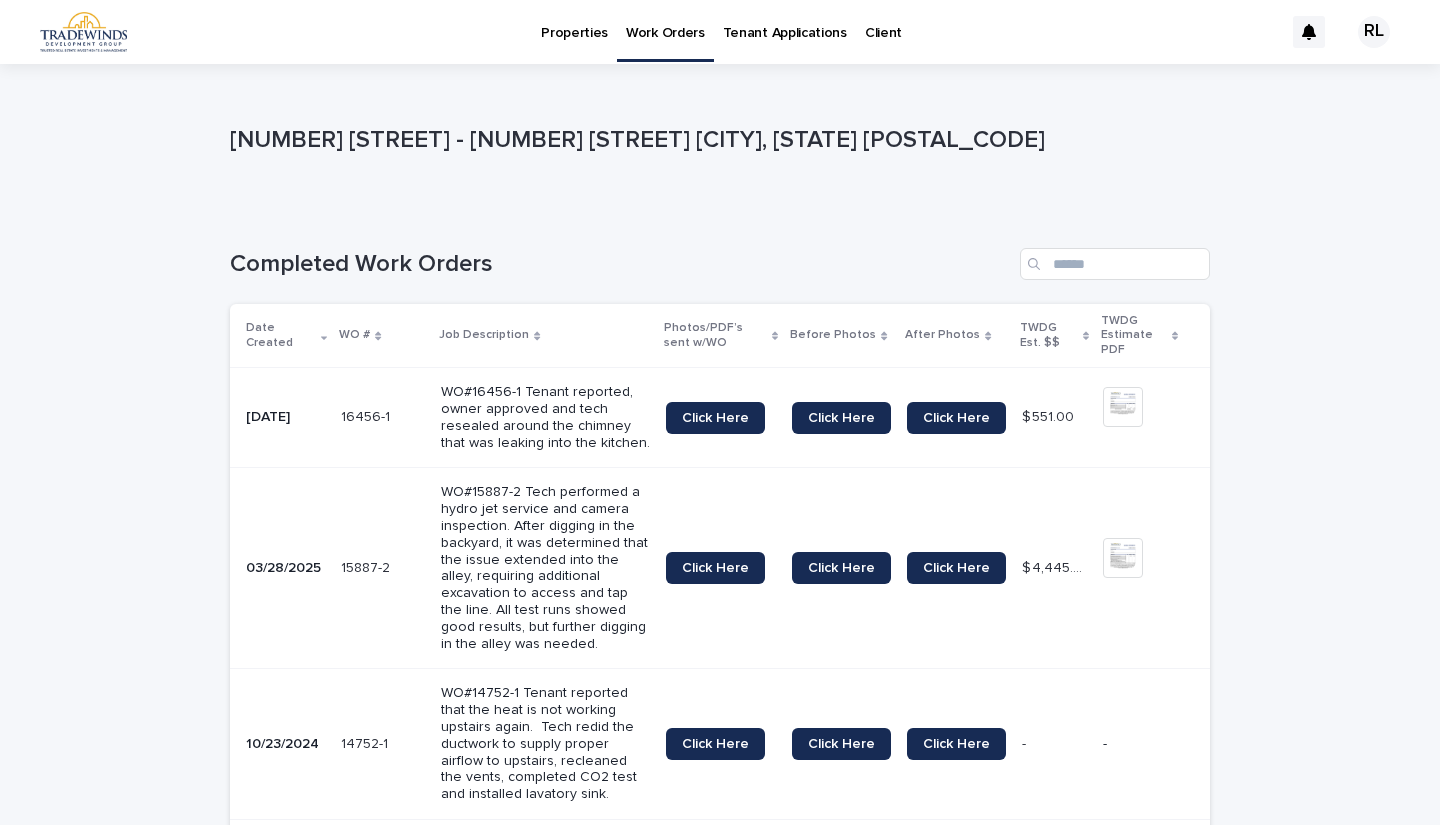 click on "Work Orders" at bounding box center [665, 21] 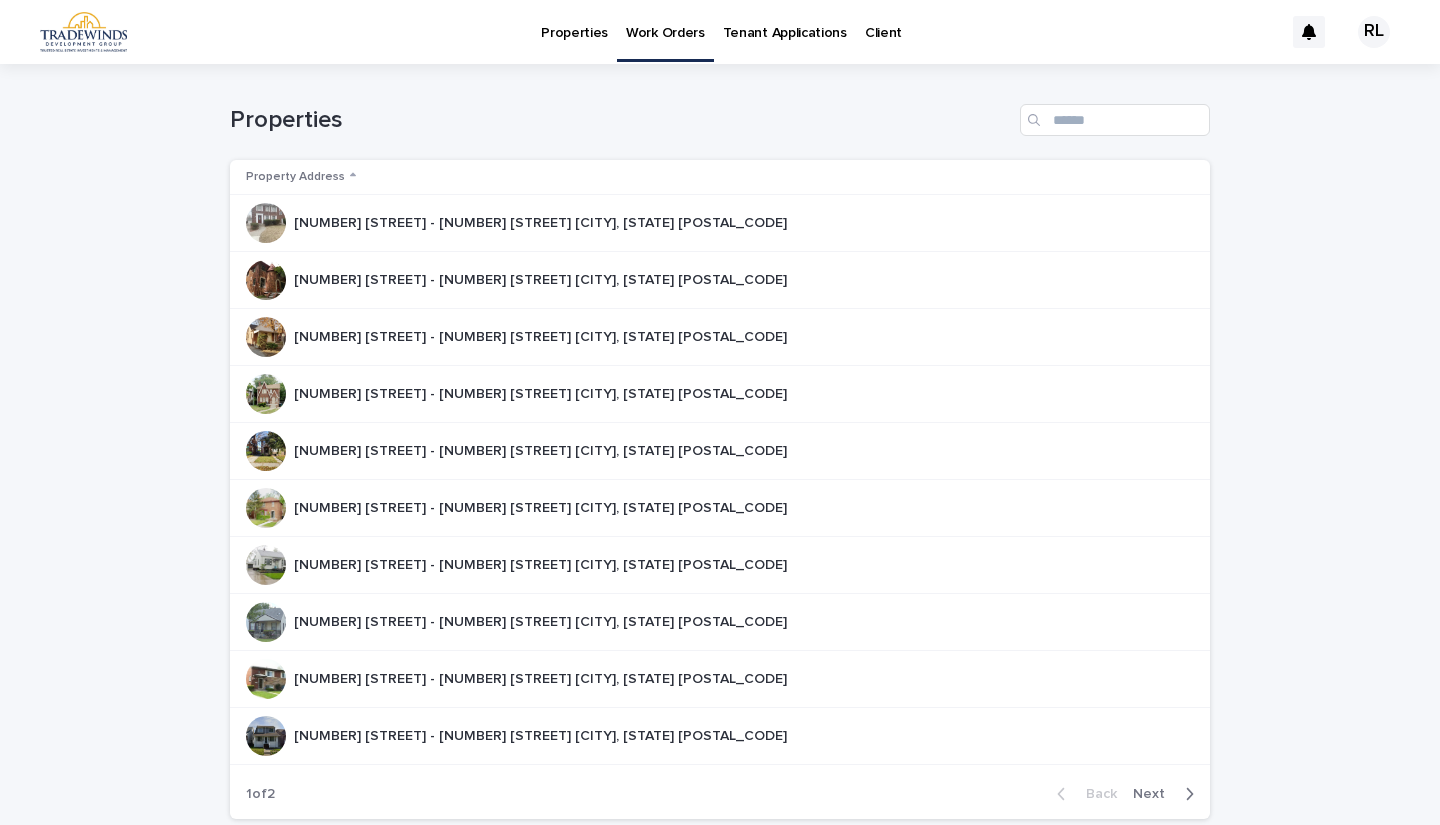 click on "Next" at bounding box center (1167, 794) 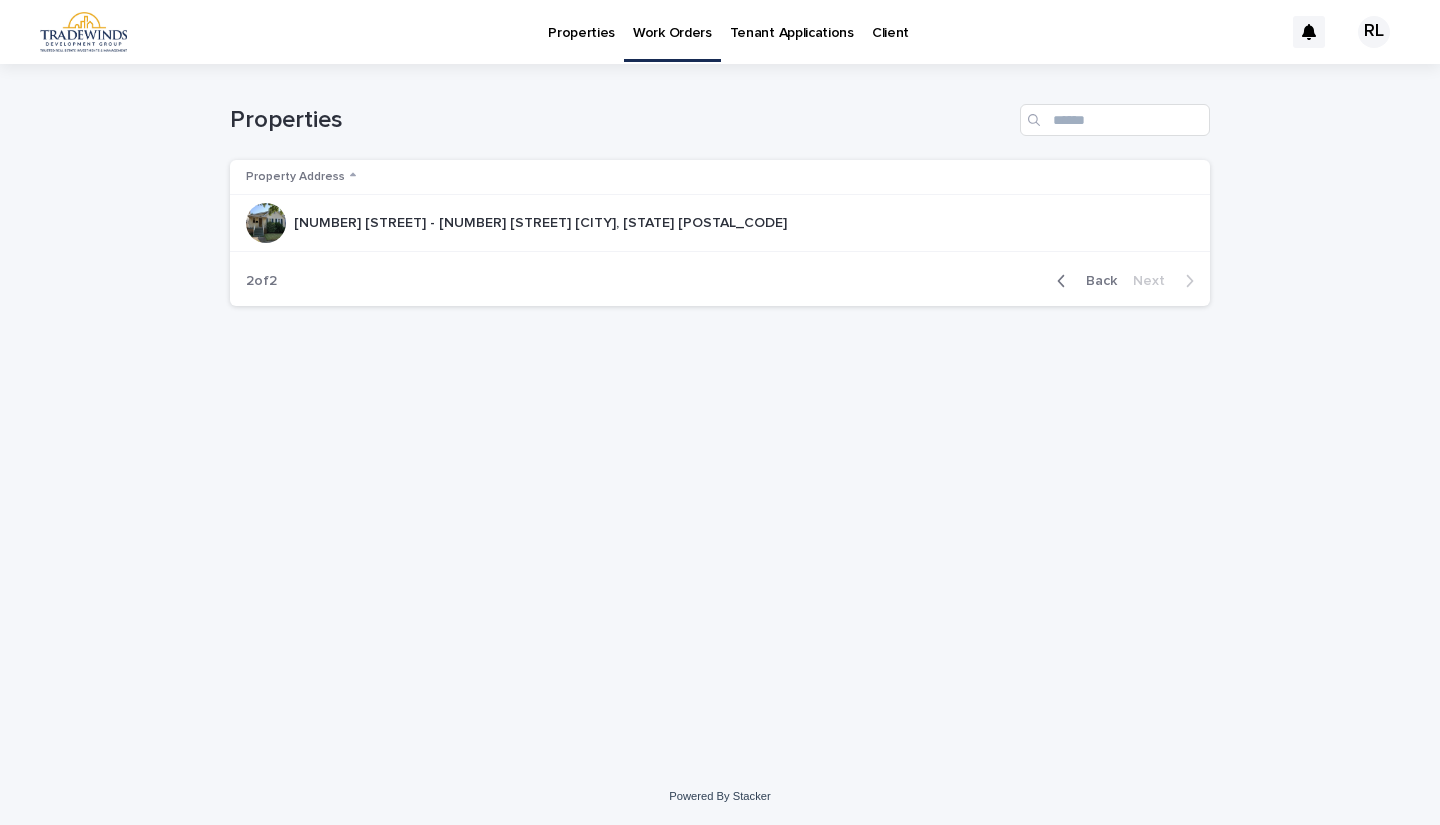 click on "45 Hill Street - 45 Hill Street River Rouge, MI 48218 45 Hill Street - 45 Hill Street River Rouge, MI 48218" at bounding box center [720, 223] 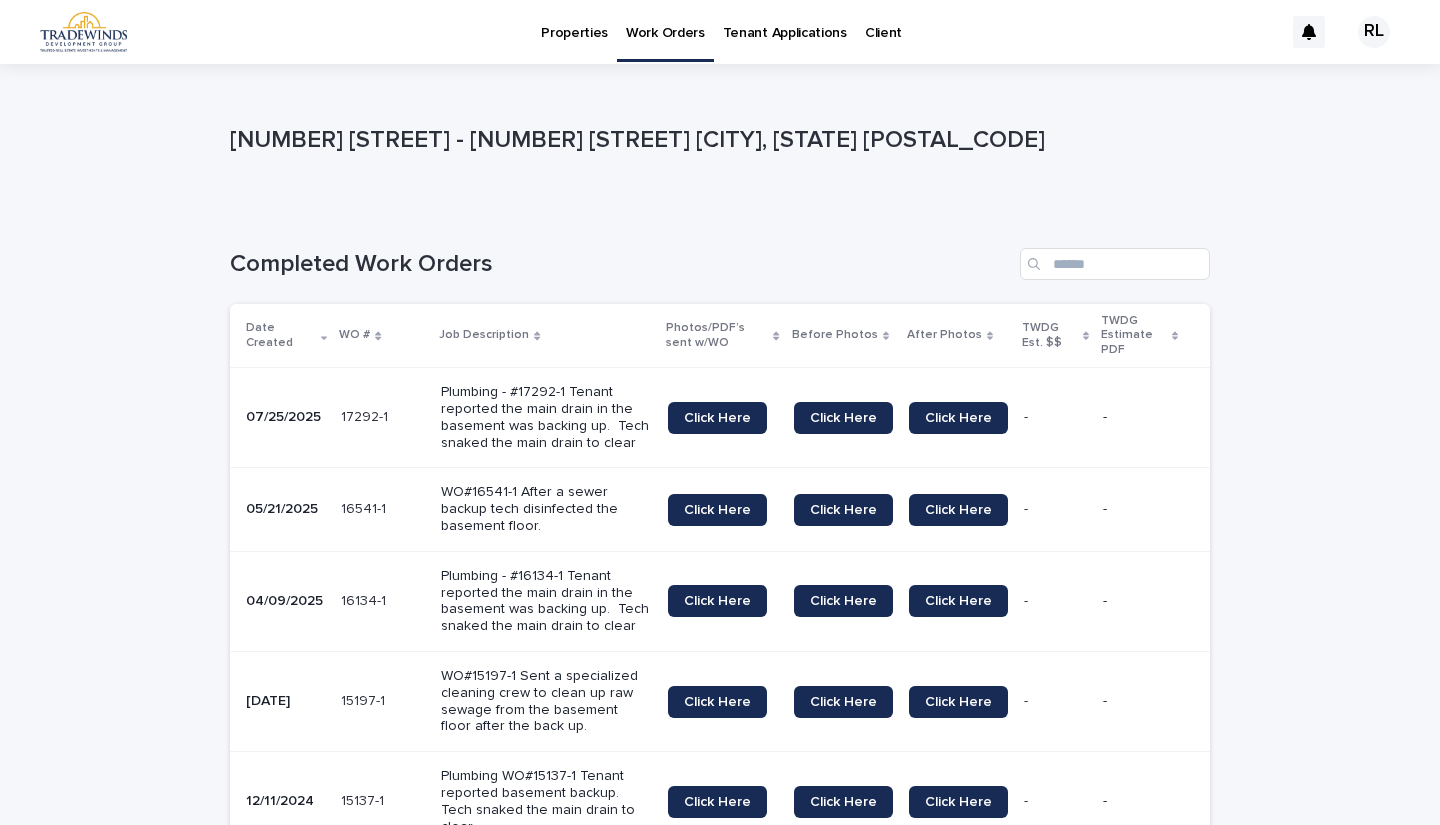 click on "Click Here" at bounding box center [843, 418] 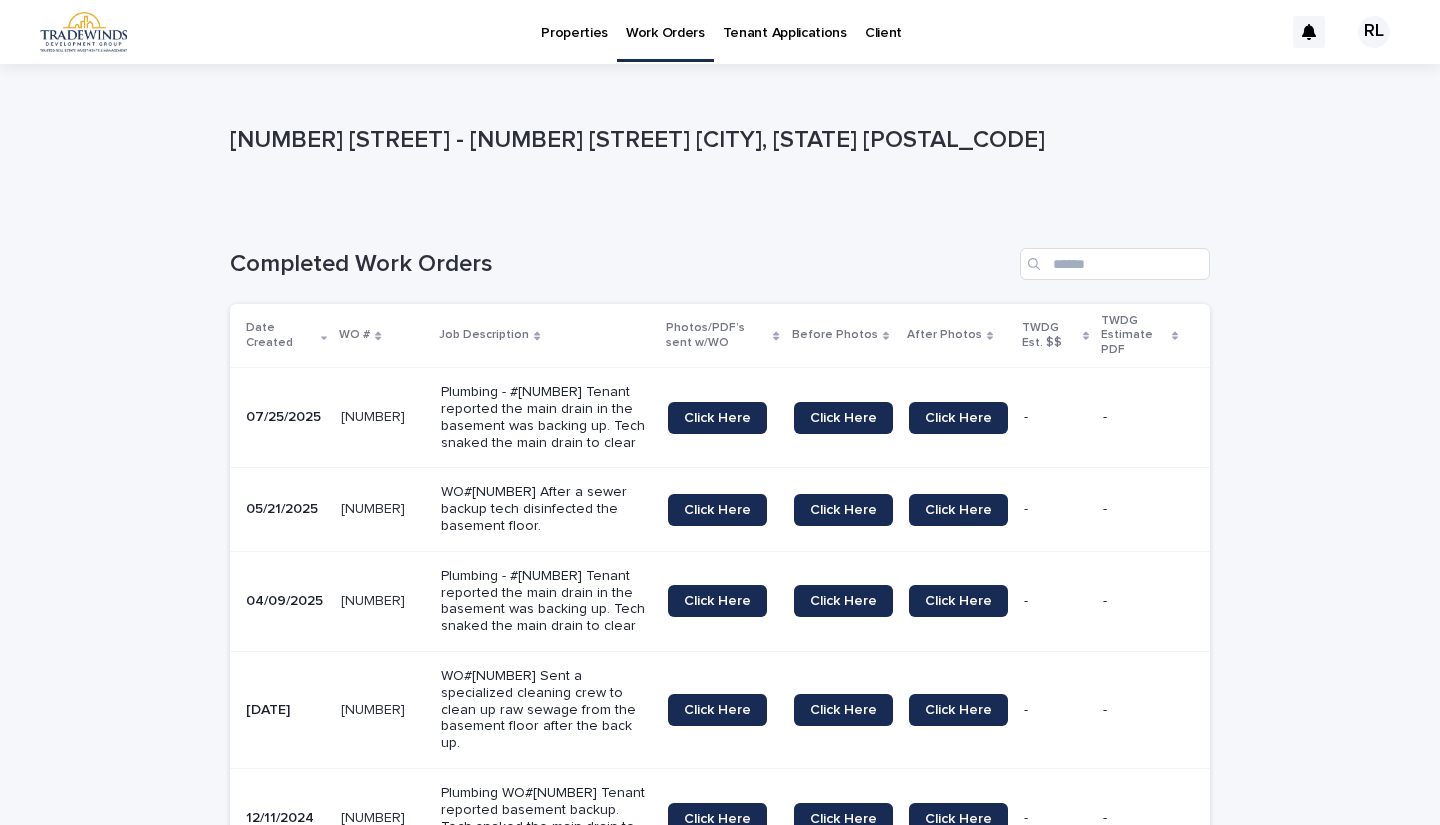 scroll, scrollTop: 0, scrollLeft: 0, axis: both 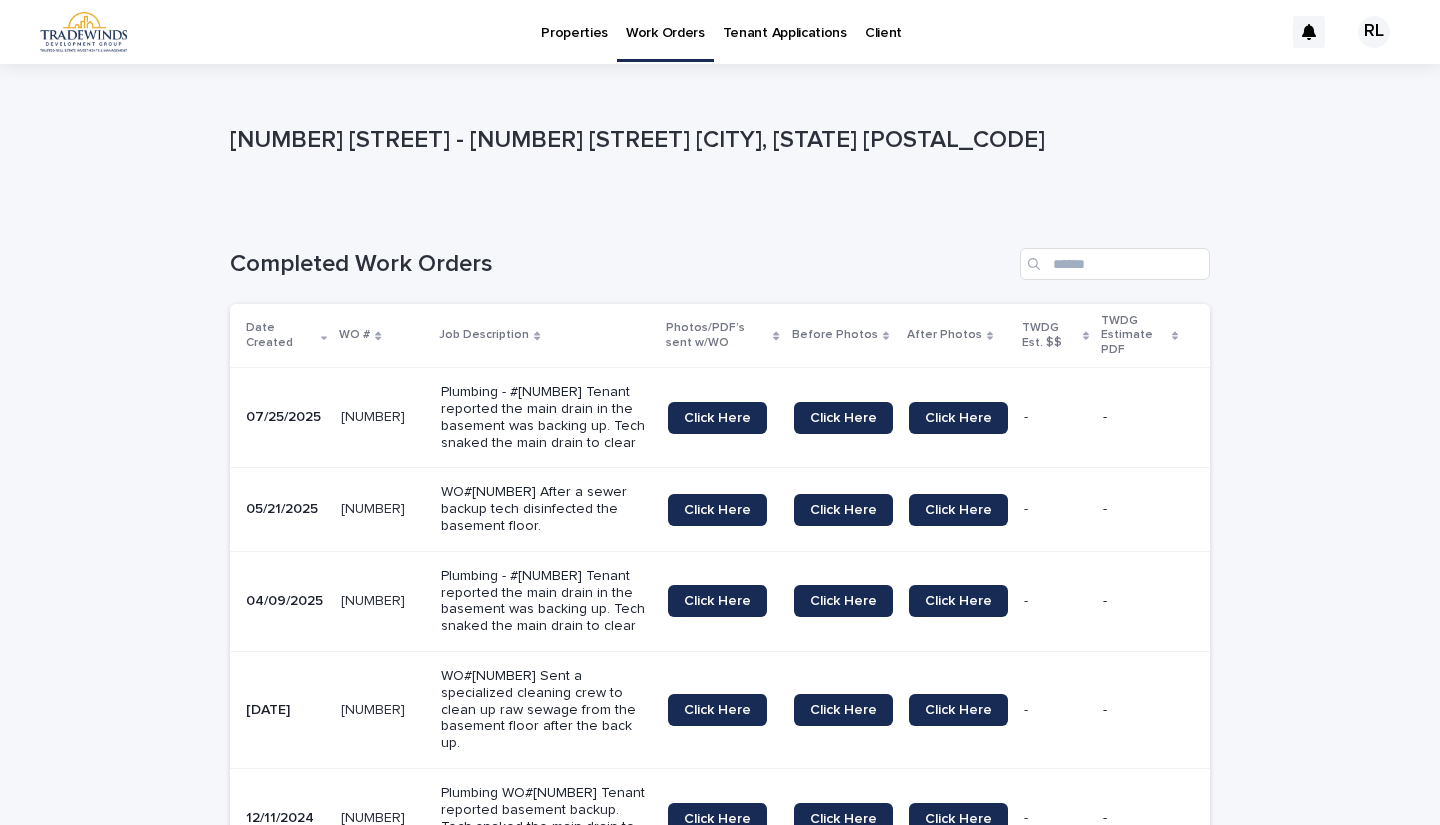 click on "Click Here" at bounding box center (958, 418) 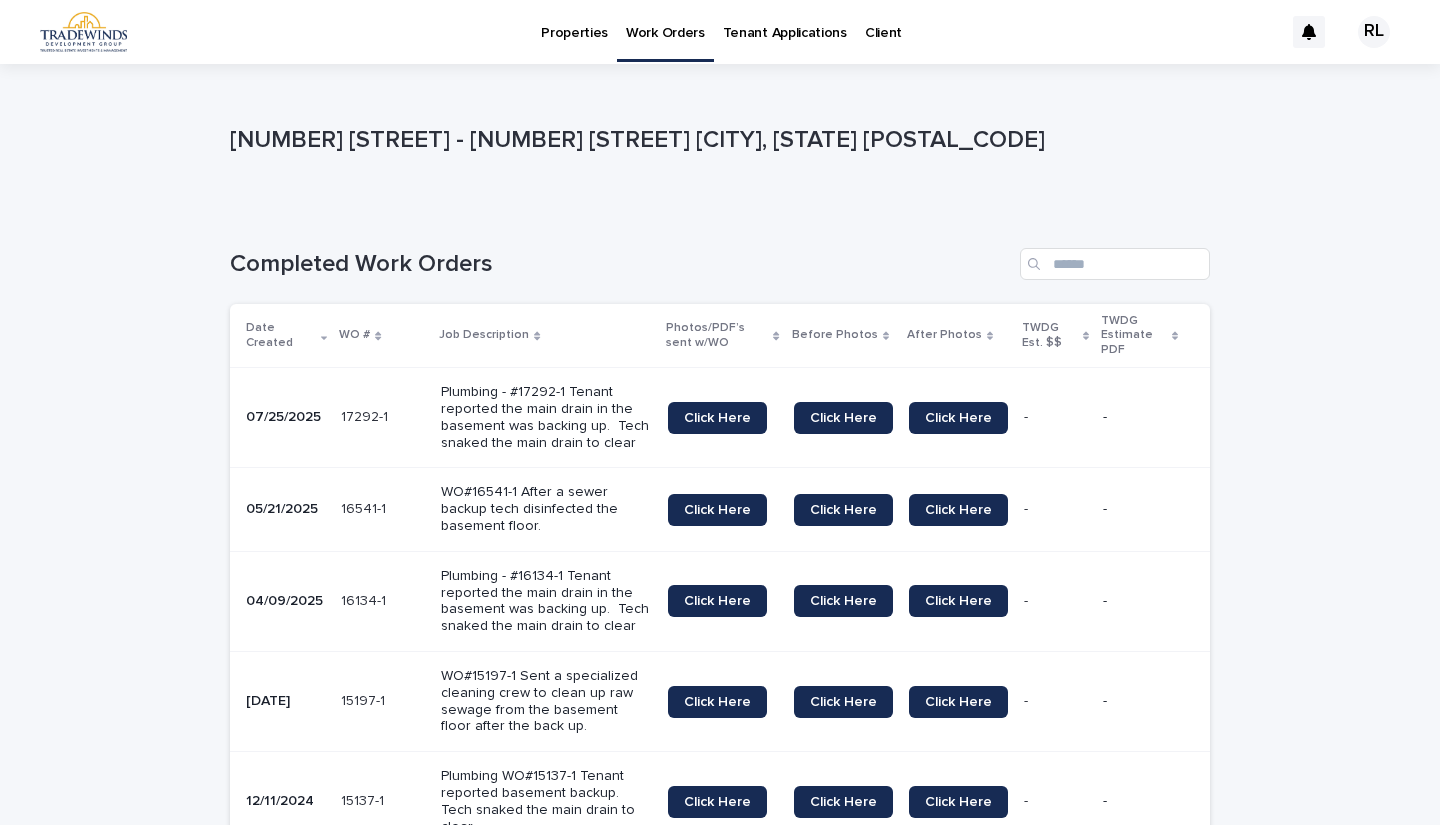 scroll, scrollTop: 0, scrollLeft: 0, axis: both 